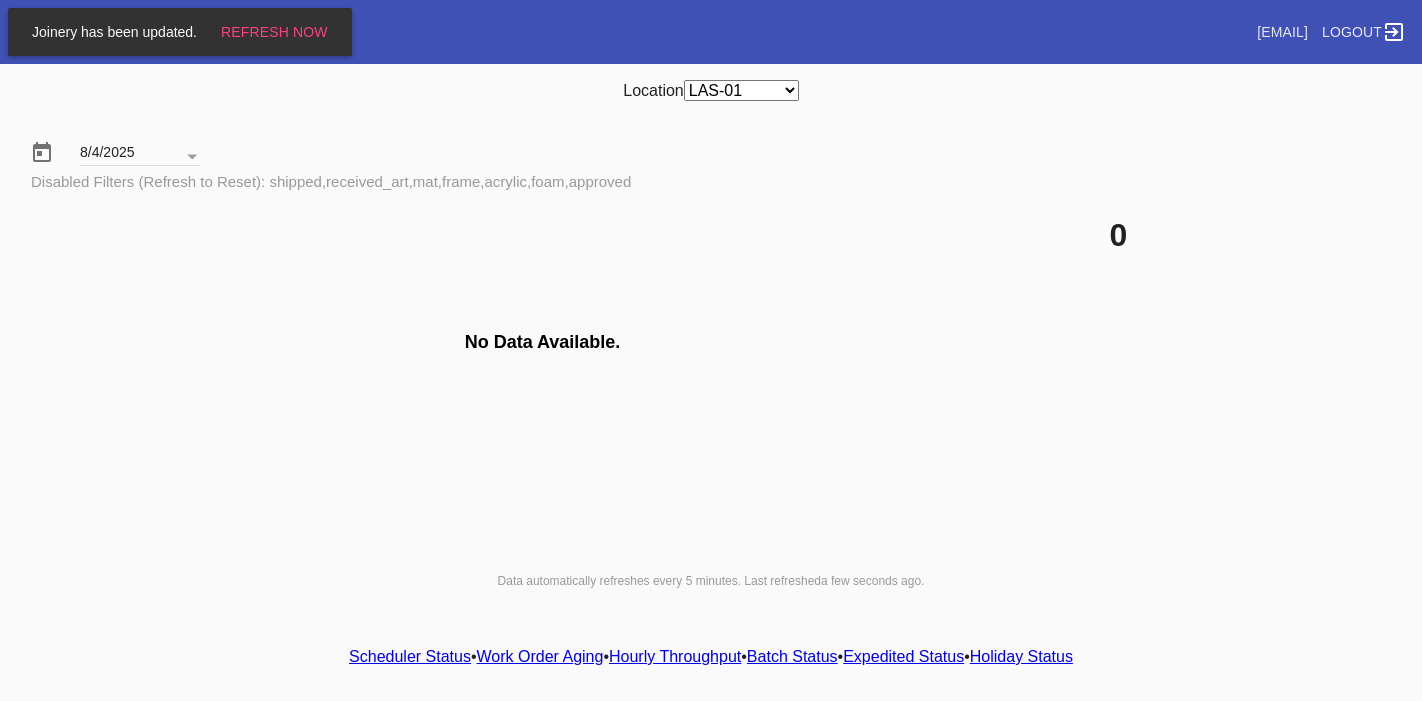 scroll, scrollTop: 0, scrollLeft: 0, axis: both 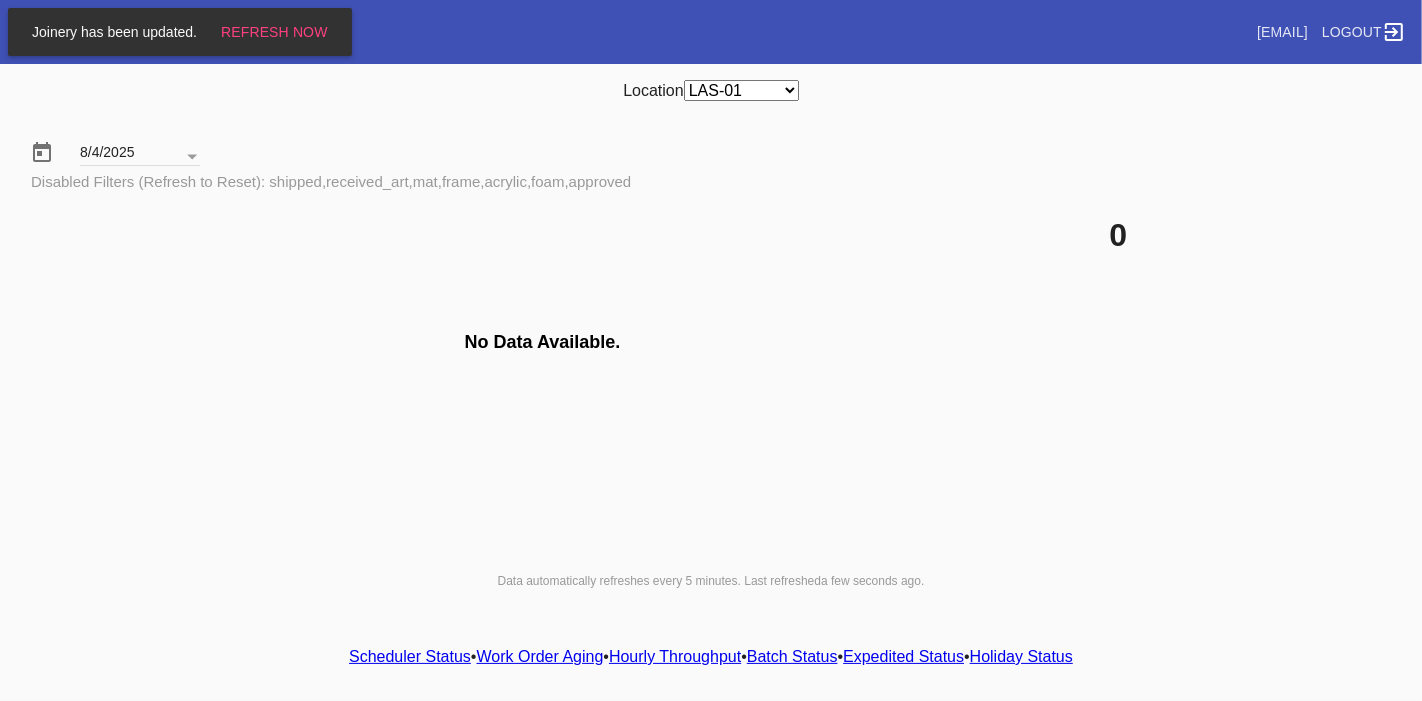 click on "Any Location DCA-05 ELP-01 LAS-01 LEX-01 LEX-03" at bounding box center (741, 90) 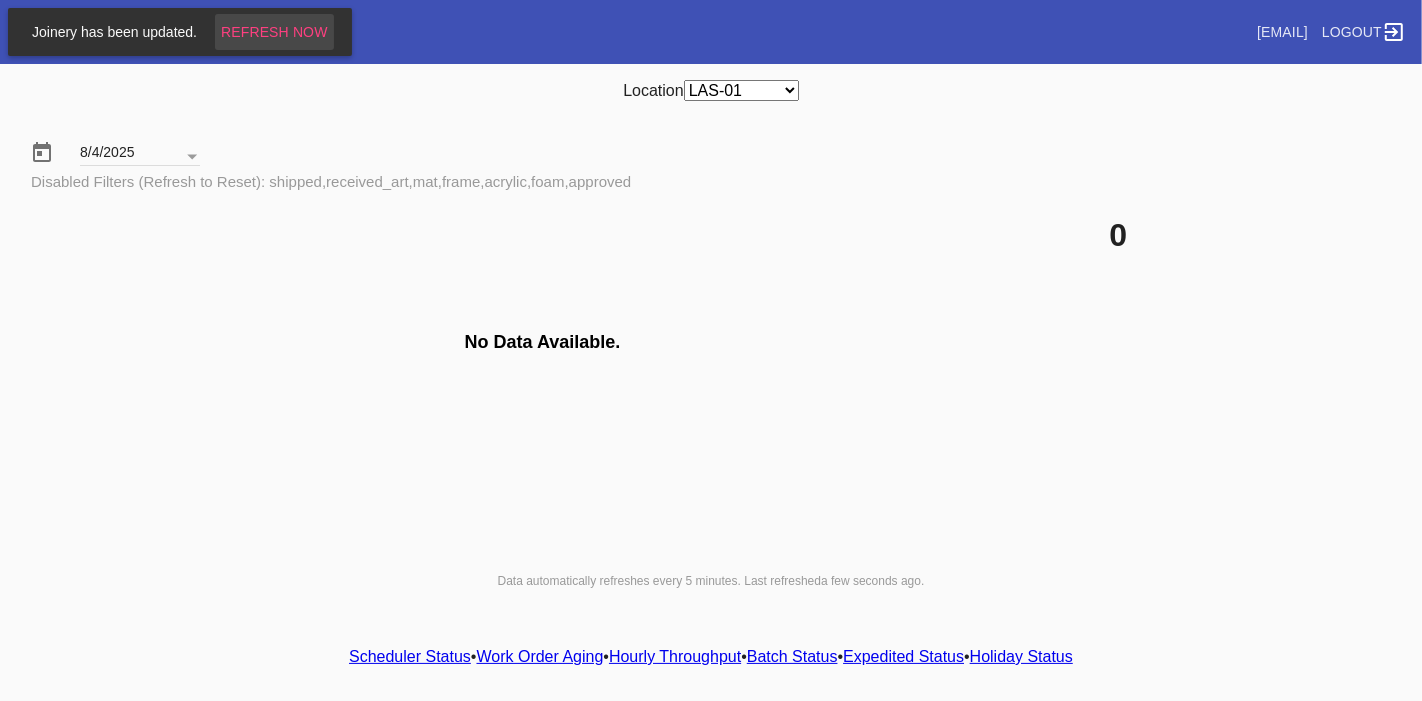 click on "Refresh Now" at bounding box center (274, 32) 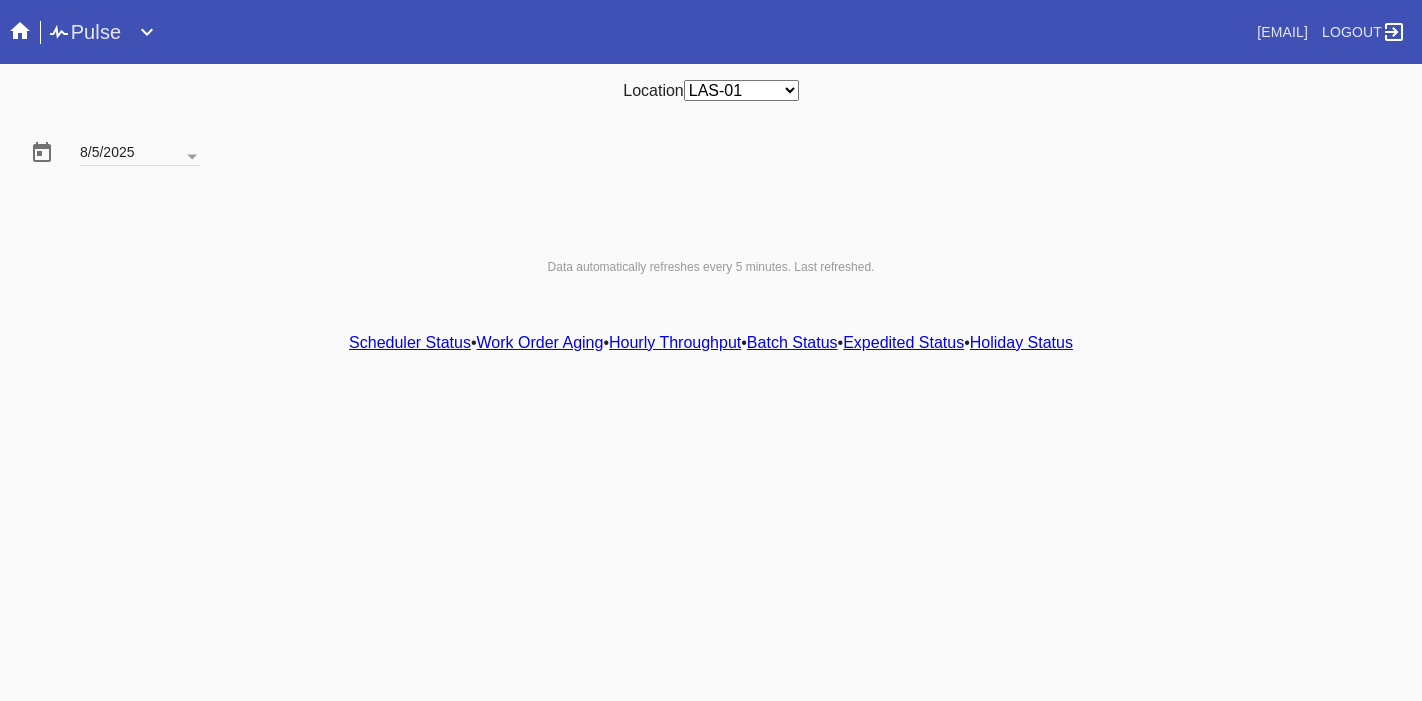 scroll, scrollTop: 0, scrollLeft: 0, axis: both 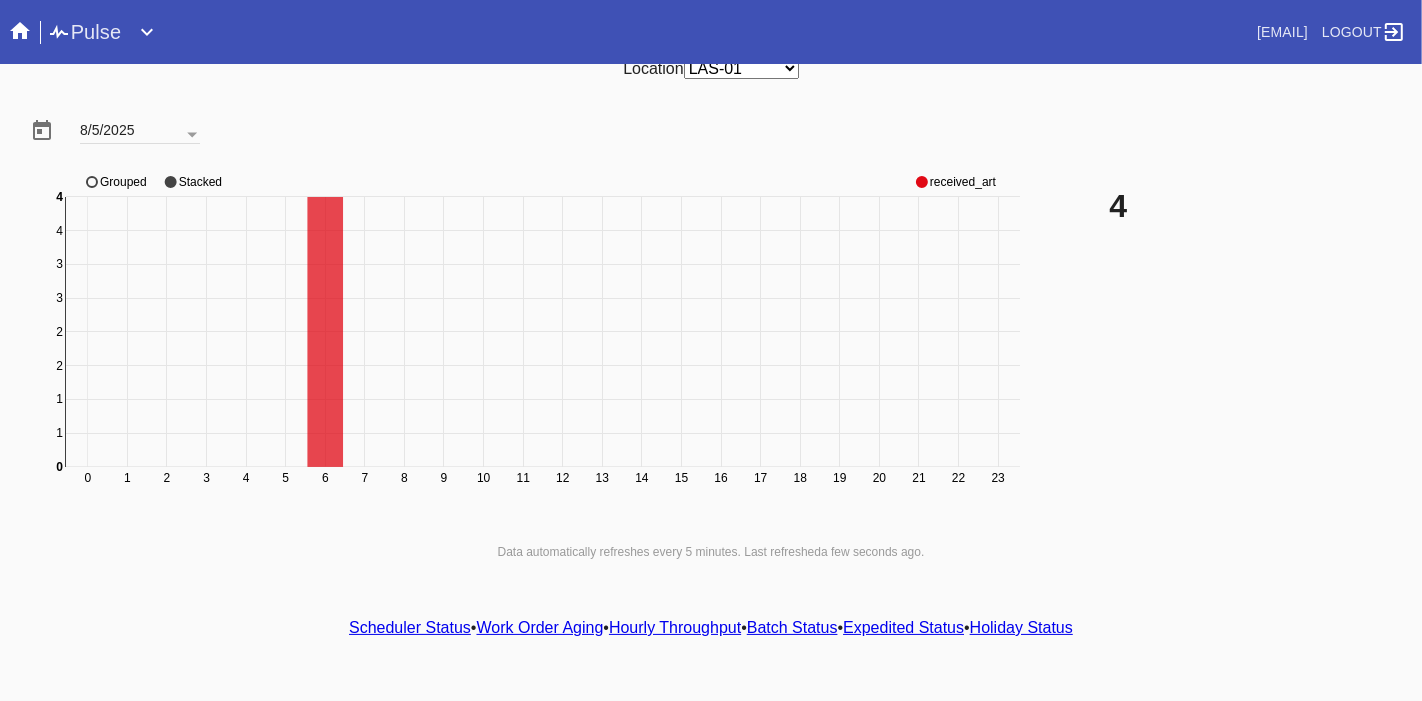 click on "Hourly Throughput" at bounding box center [675, 627] 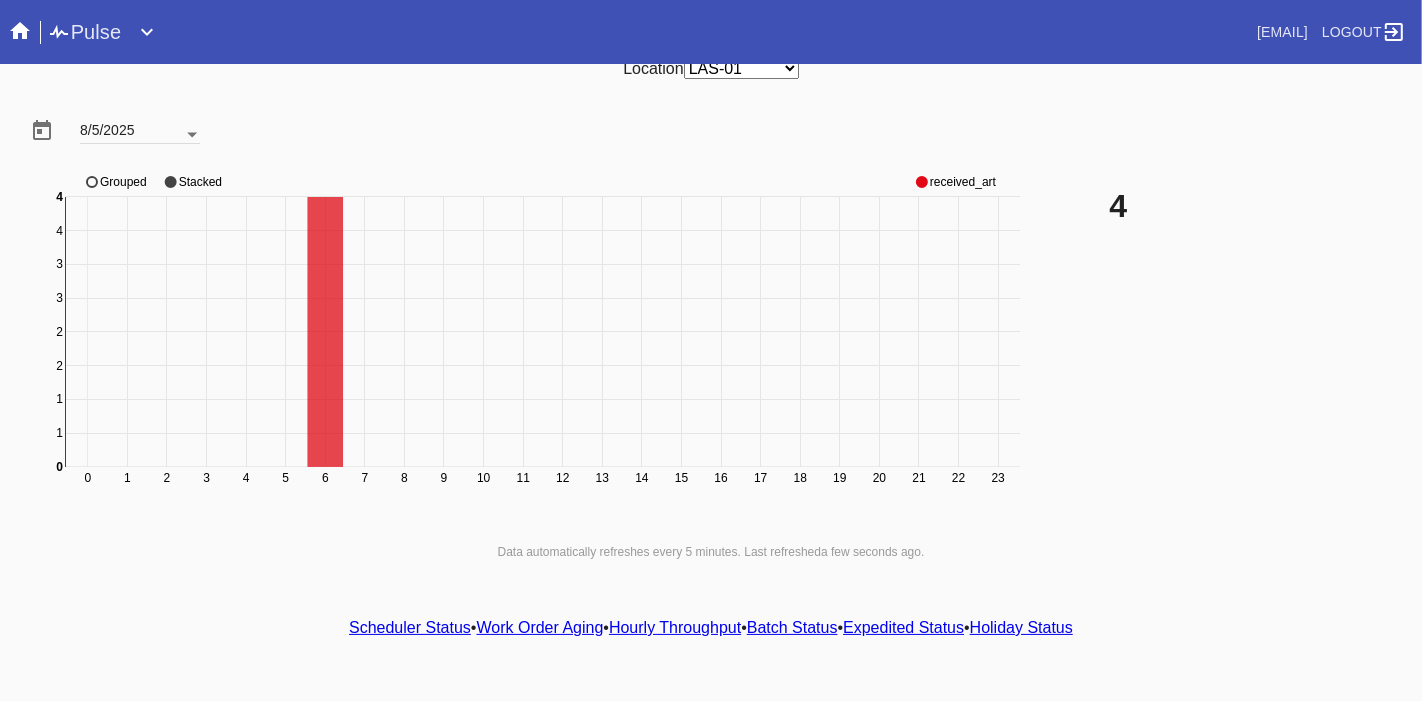 click at bounding box center (192, 135) 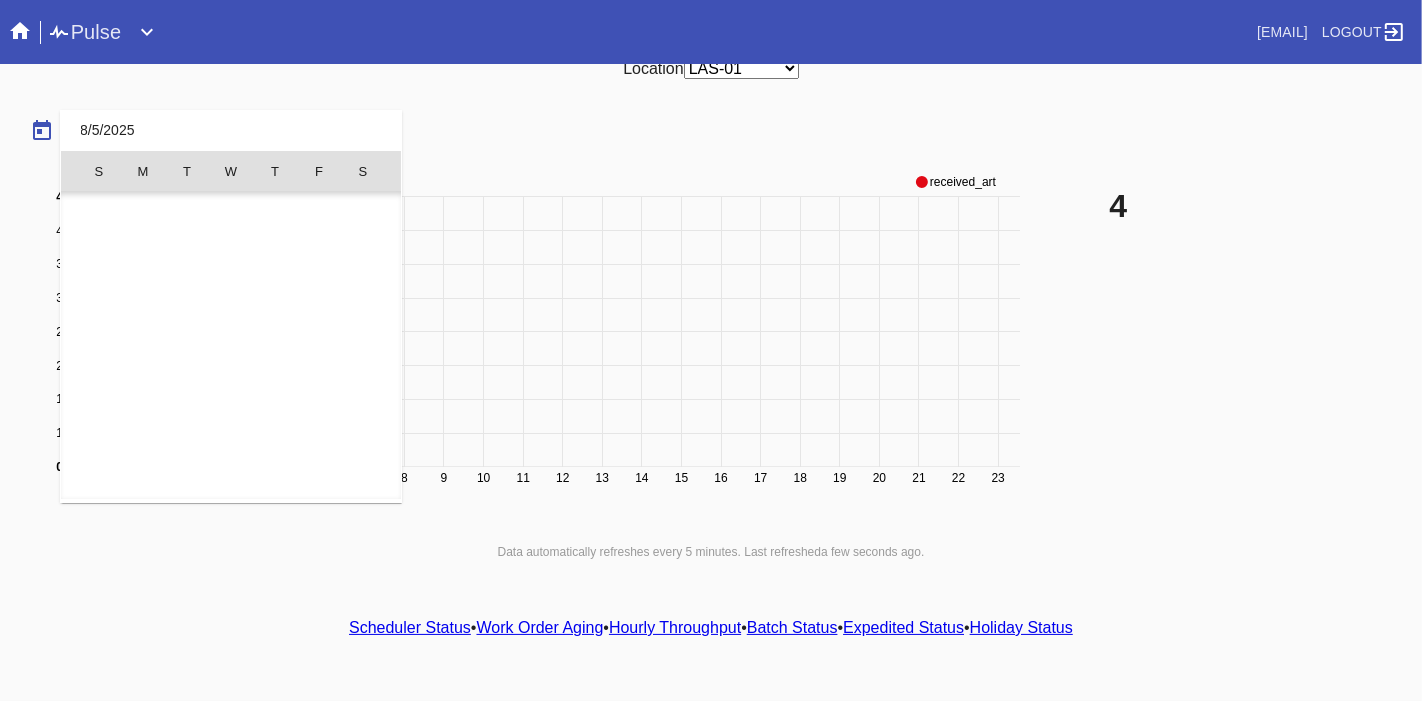 scroll, scrollTop: 462954, scrollLeft: 0, axis: vertical 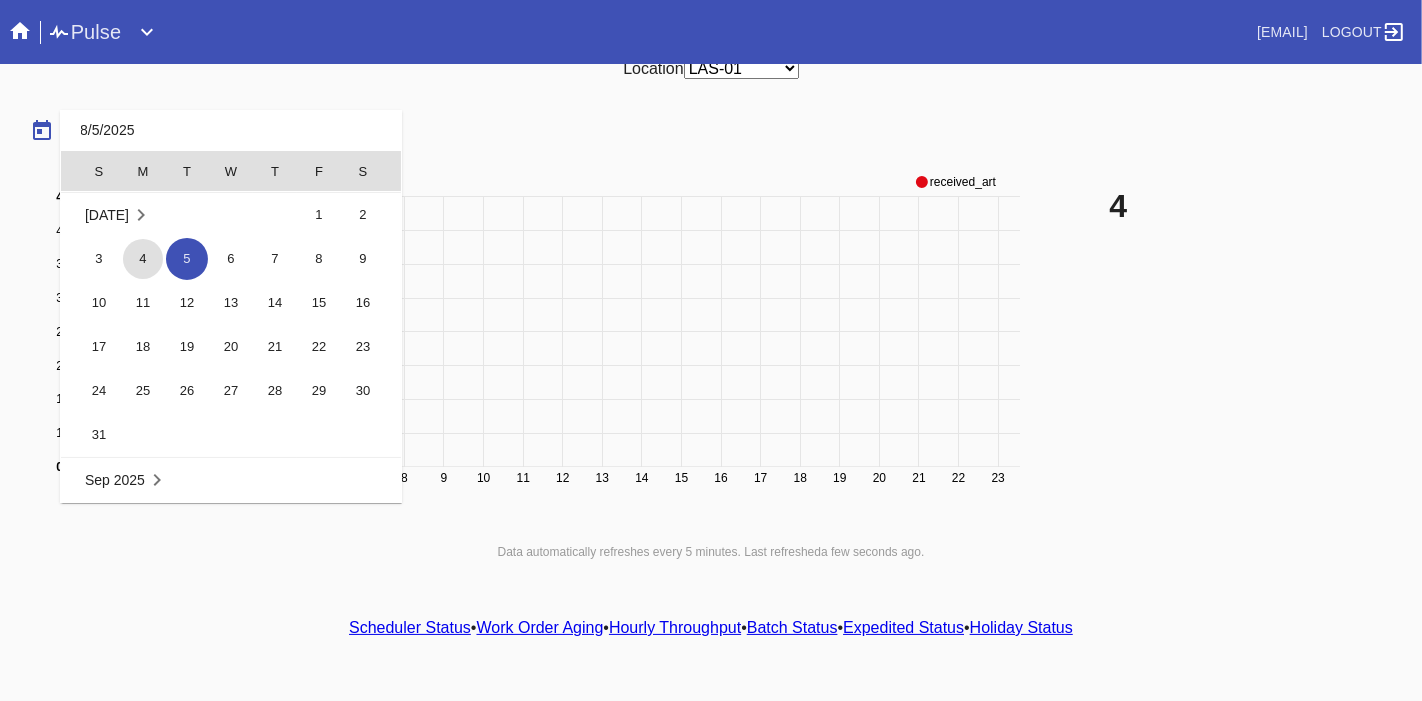 click on "4" at bounding box center [143, 259] 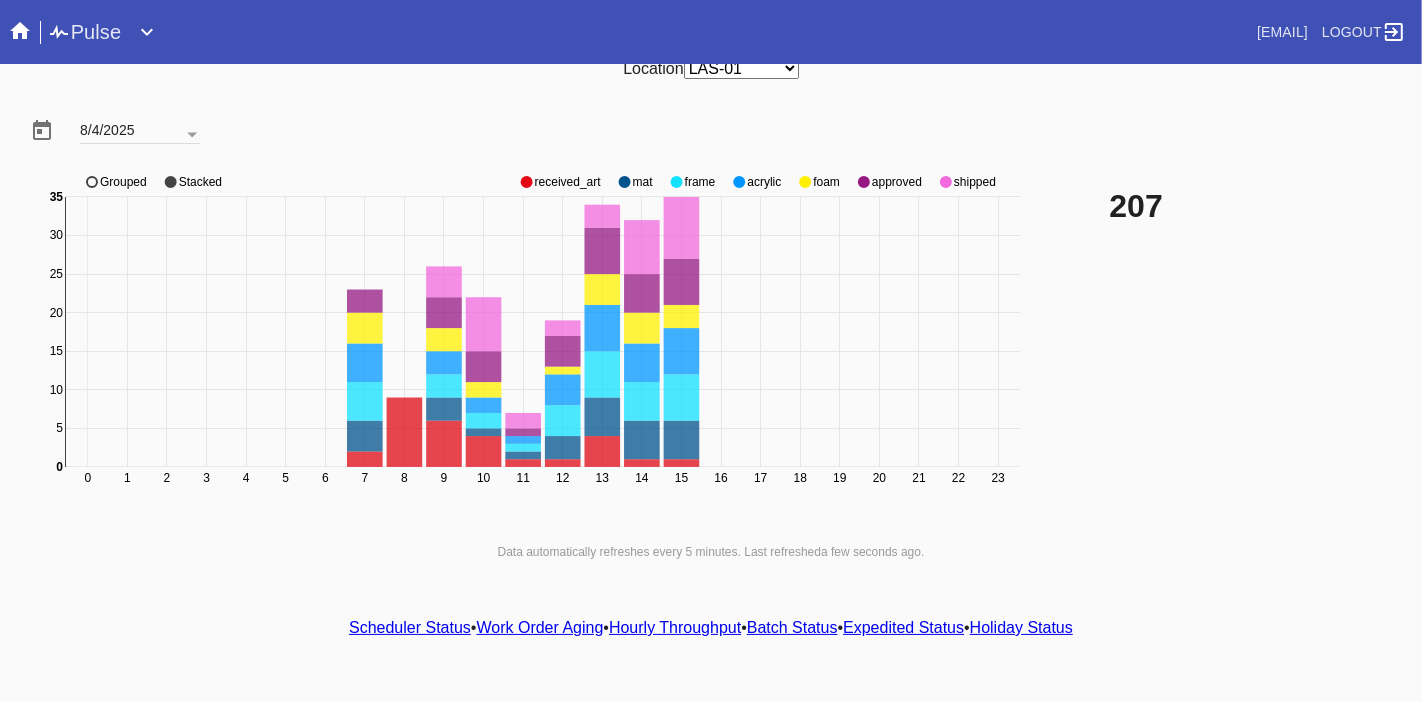 click on "shipped" 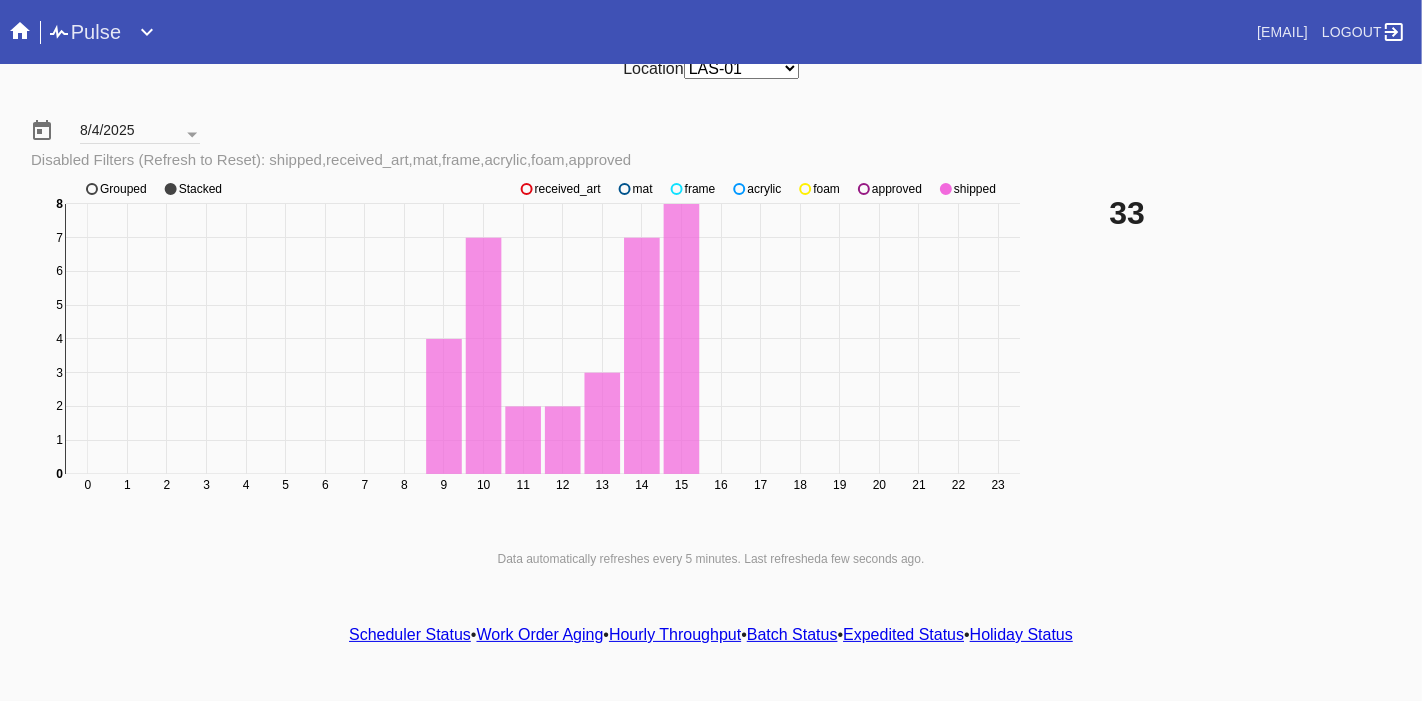 click 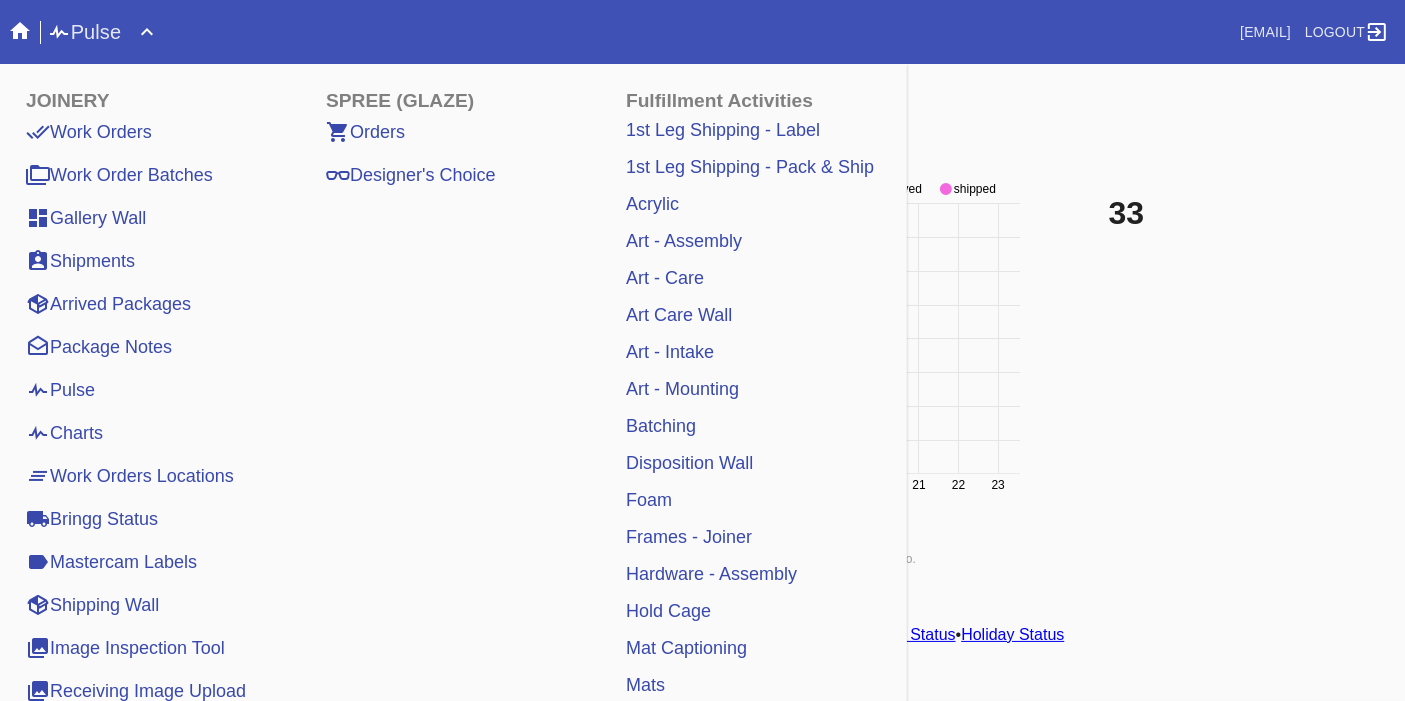 click on "33" at bounding box center [1249, 348] 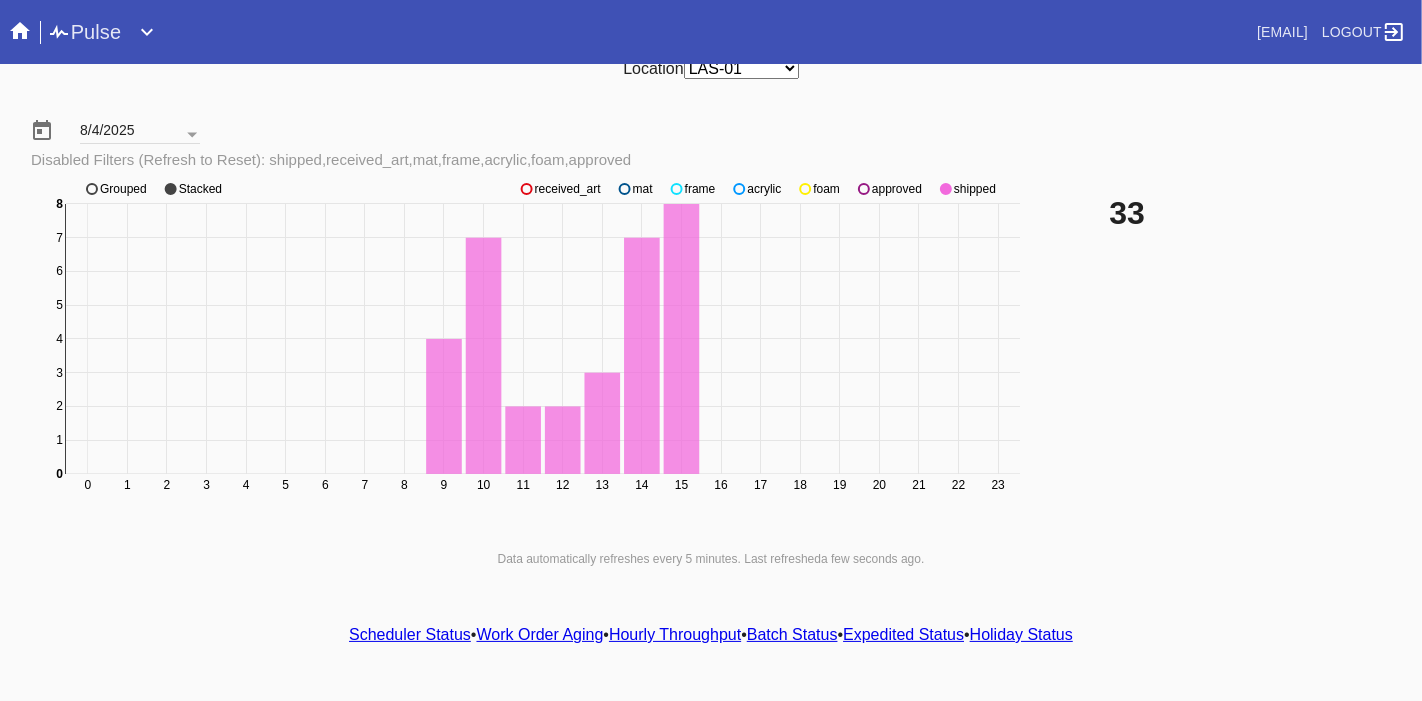 scroll, scrollTop: 30, scrollLeft: 0, axis: vertical 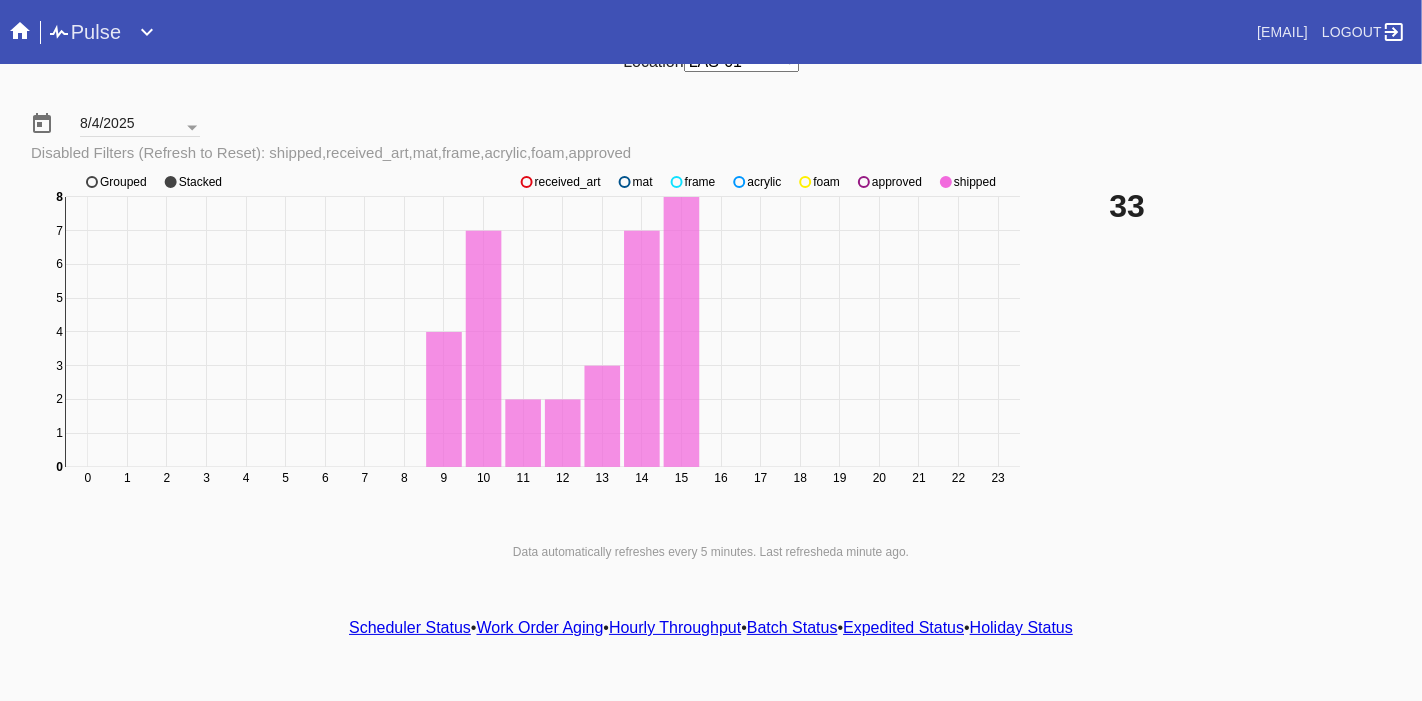 click on "33" at bounding box center (1258, 341) 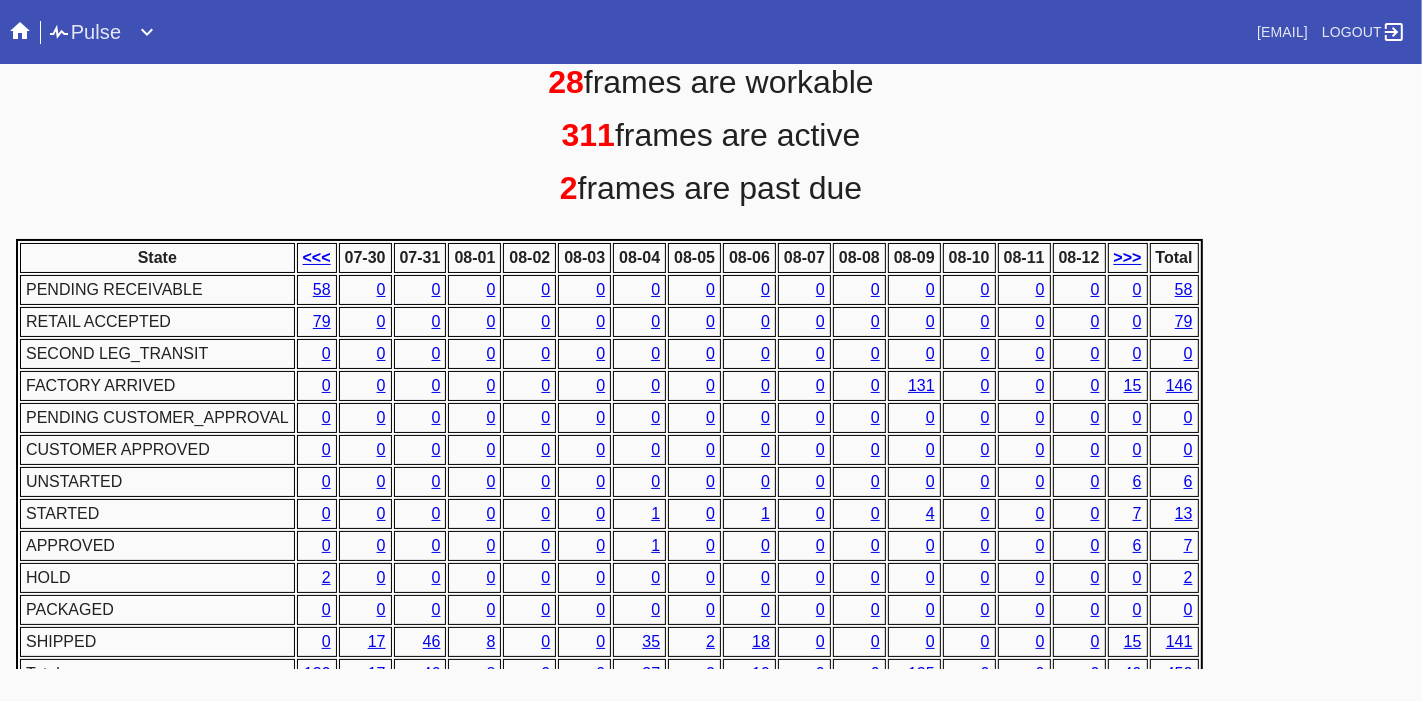 scroll, scrollTop: 950, scrollLeft: 0, axis: vertical 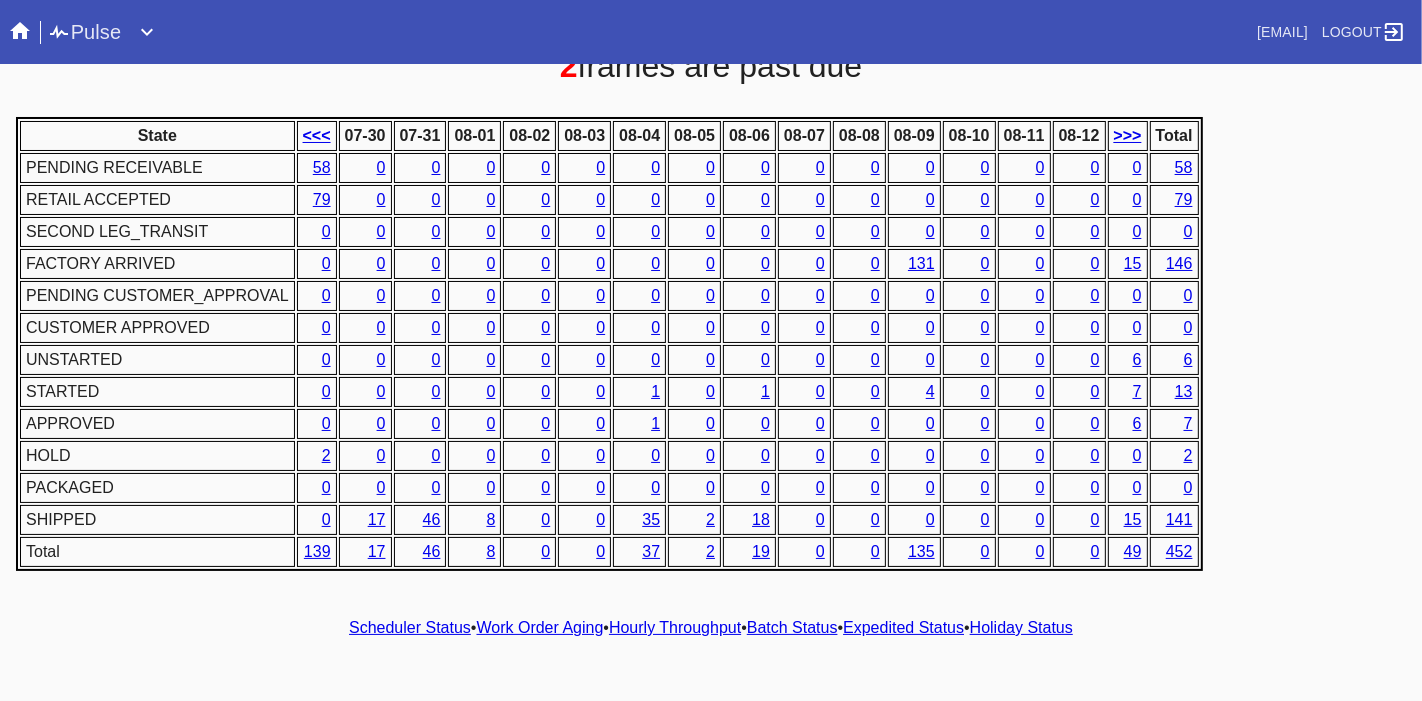 click on "146" at bounding box center (1179, 263) 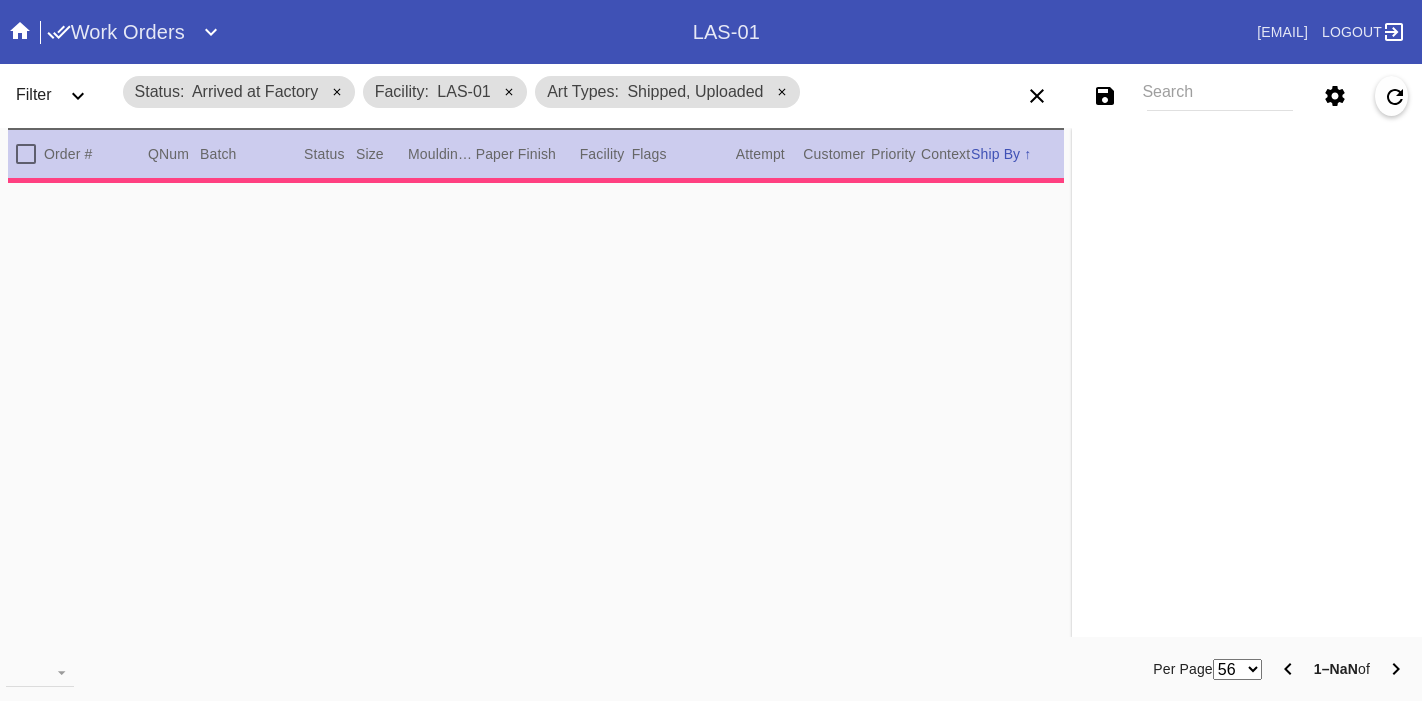 scroll, scrollTop: 0, scrollLeft: 0, axis: both 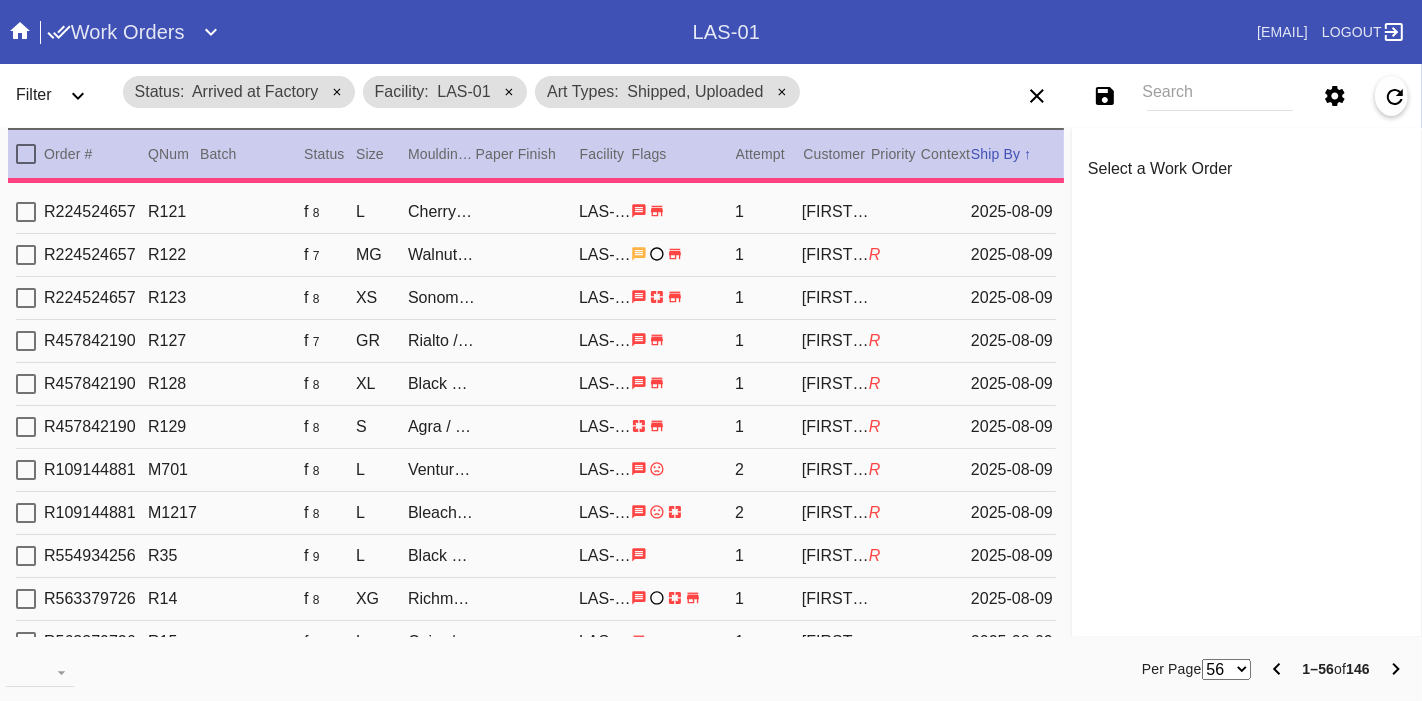 click 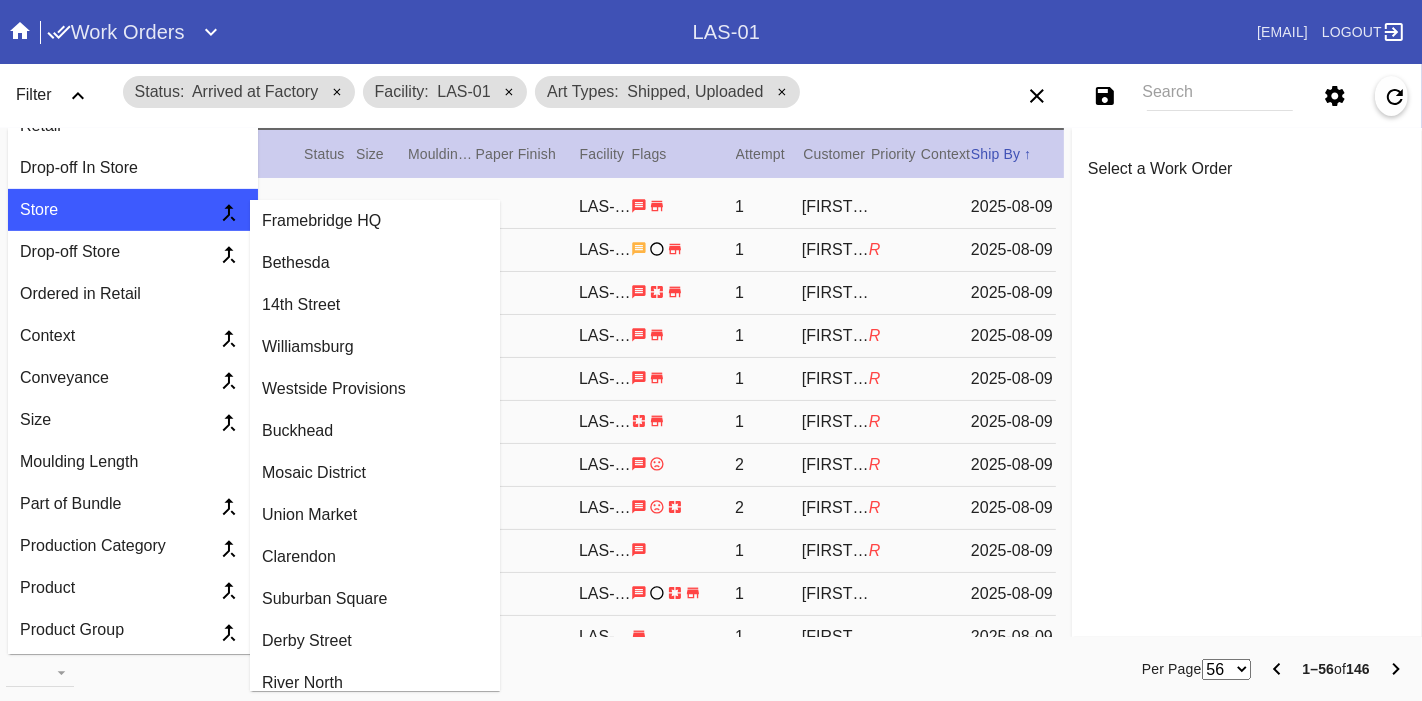 scroll, scrollTop: 739, scrollLeft: 0, axis: vertical 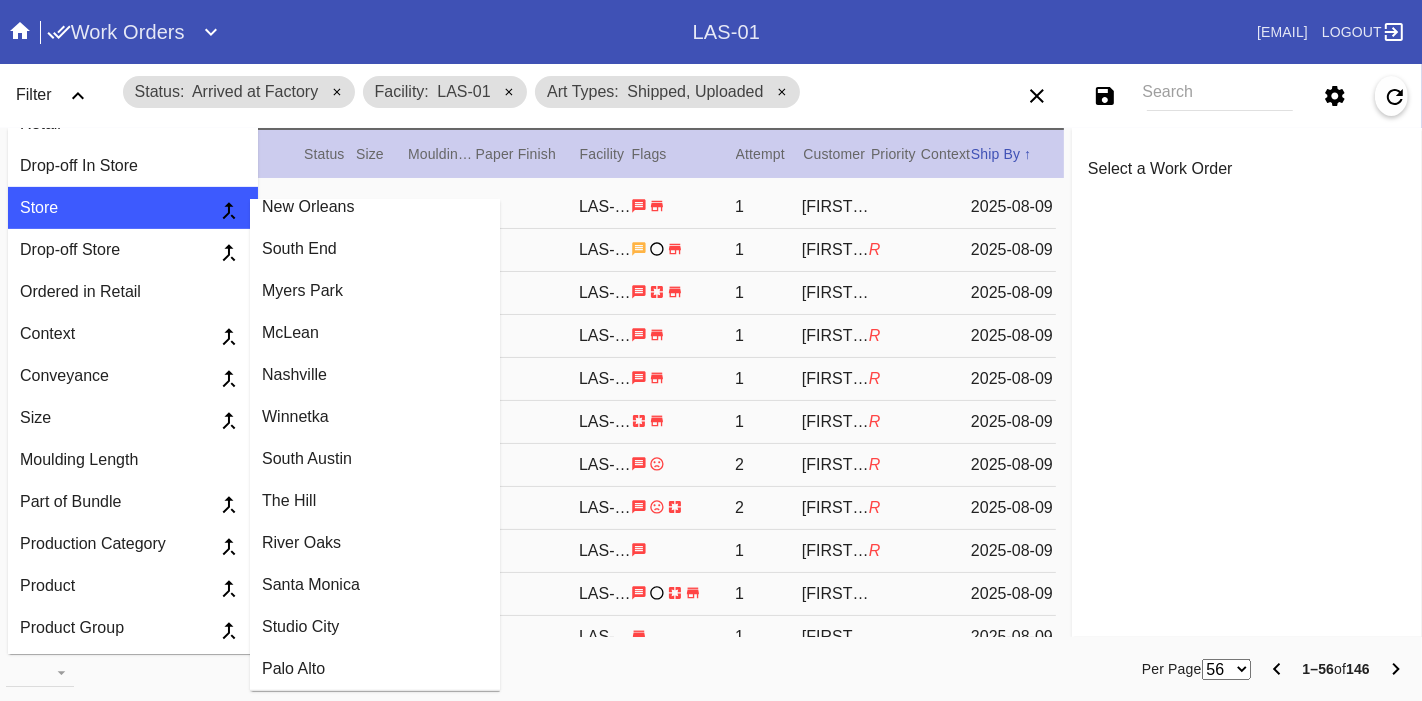 click on "Santa Monica" at bounding box center [375, 585] 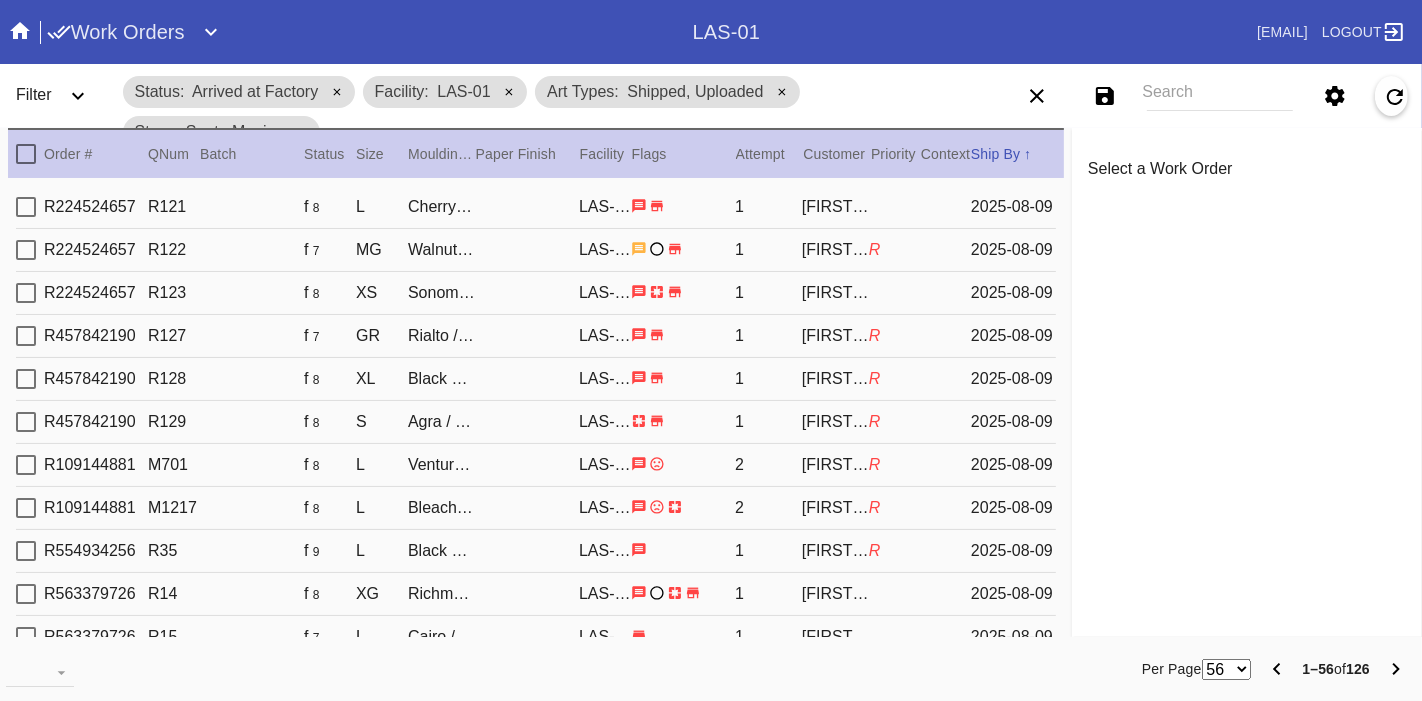 click at bounding box center [26, 154] 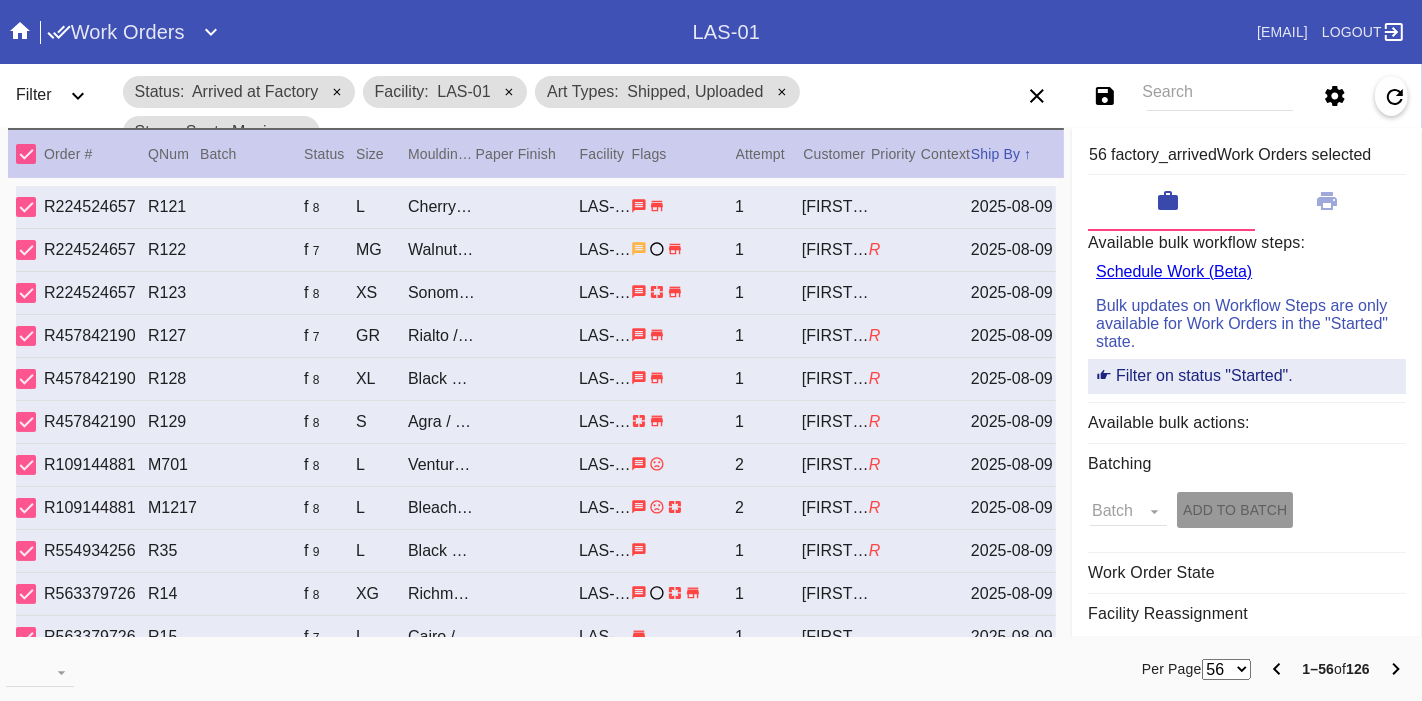 click on "56 100 250" at bounding box center [1226, 669] 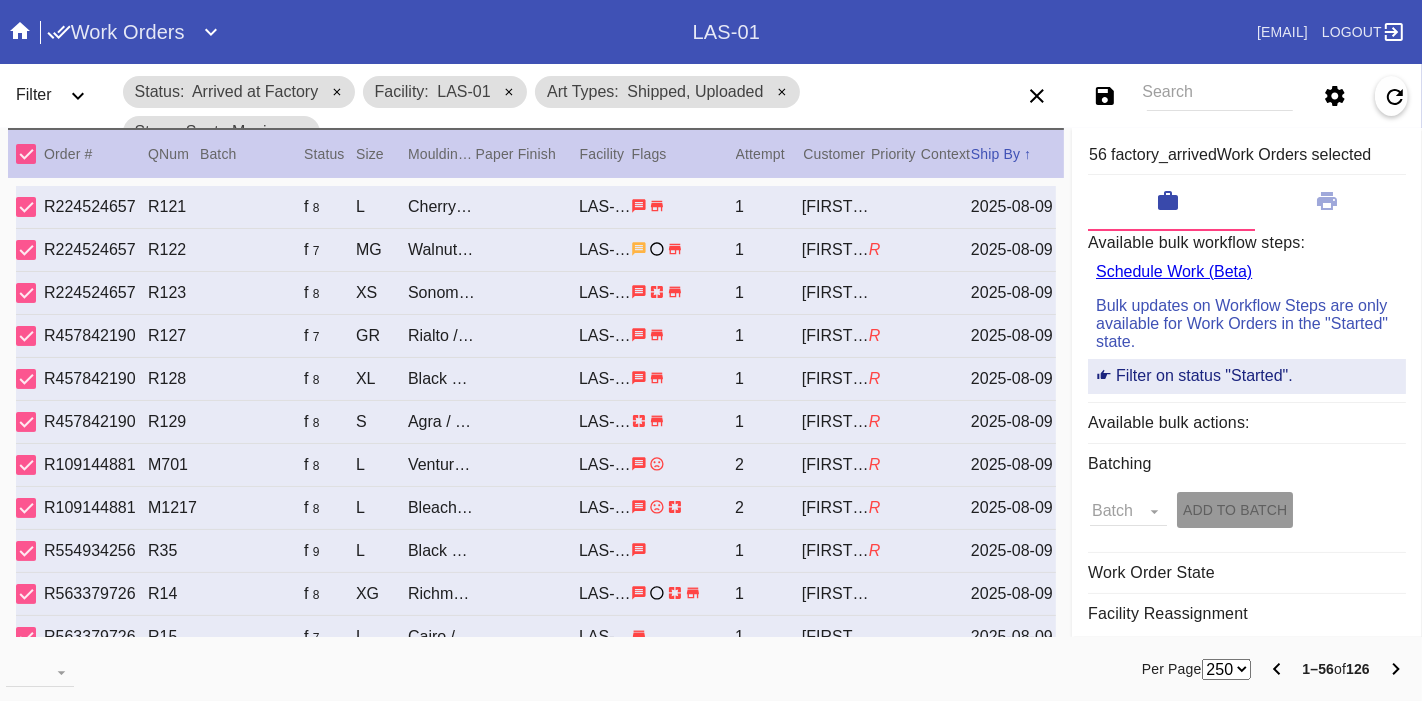 click on "56 100 250" at bounding box center [1226, 669] 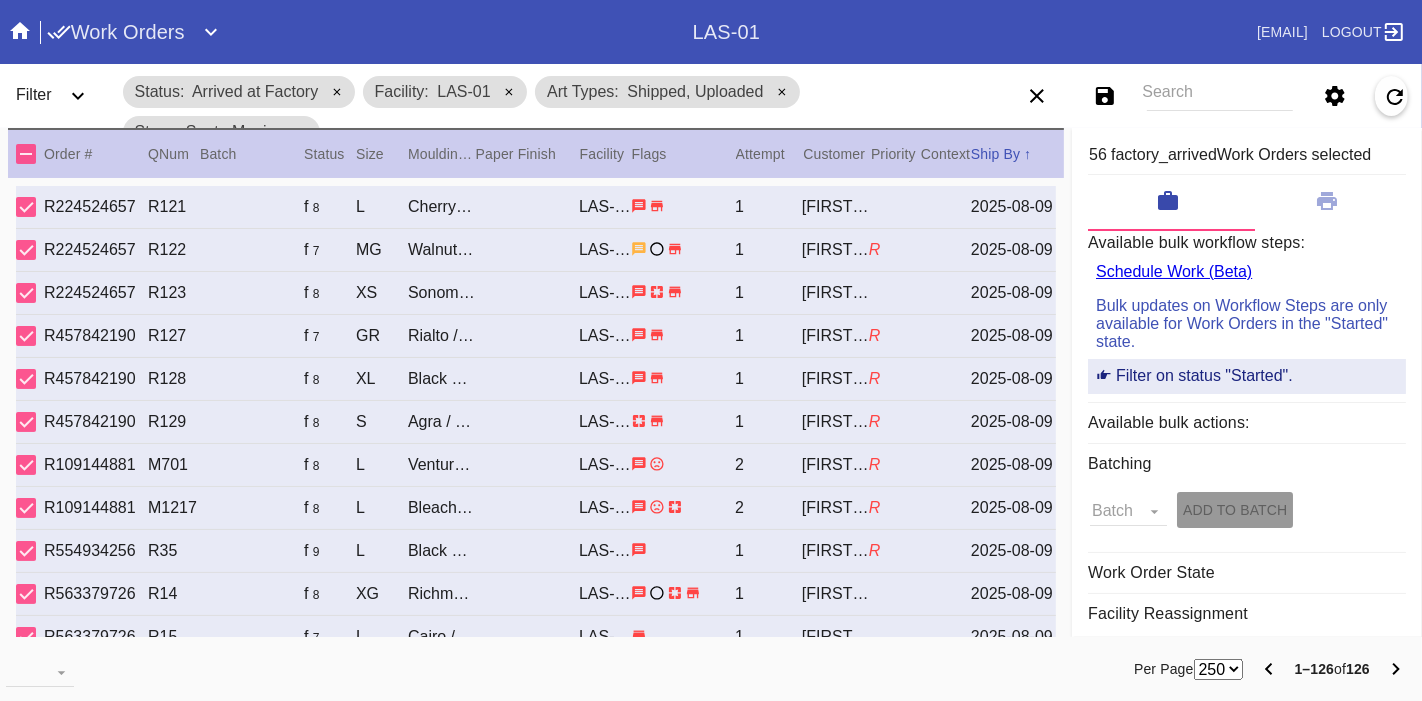 click at bounding box center [26, 154] 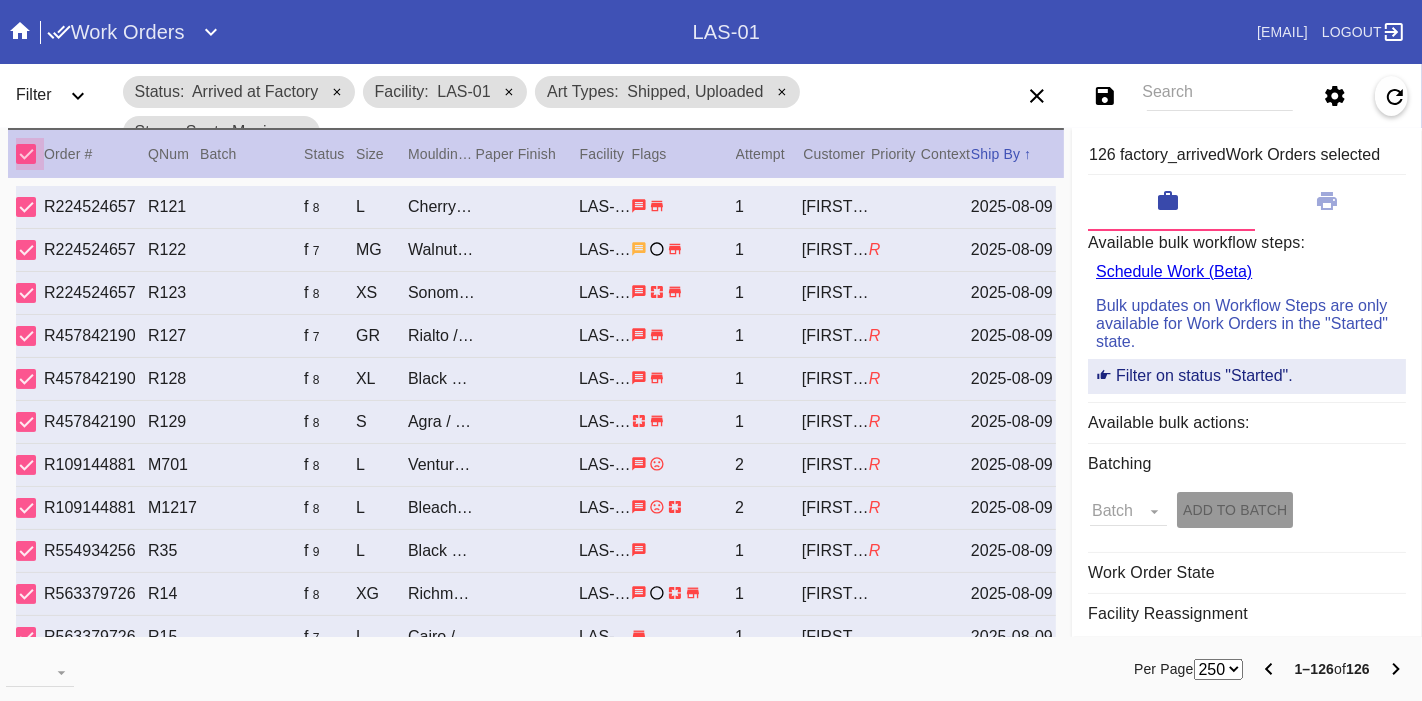 click at bounding box center (26, 154) 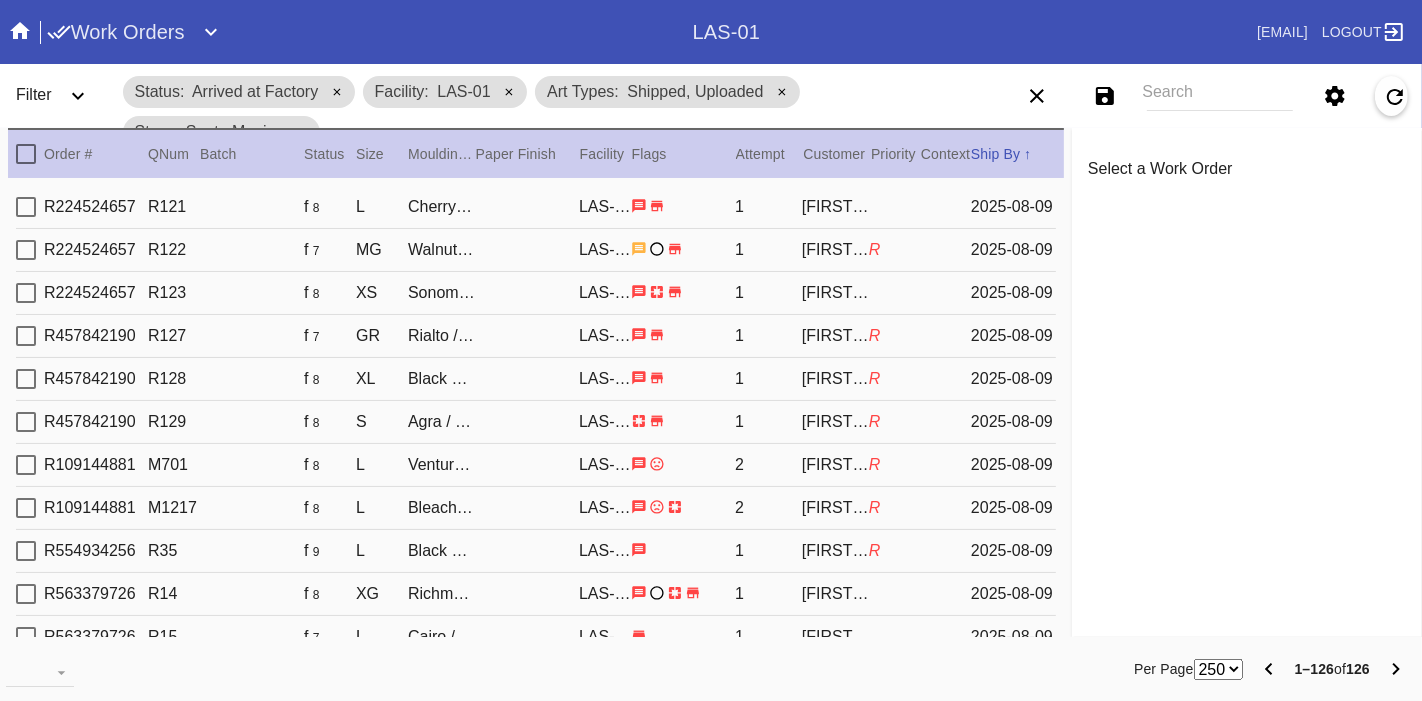 click at bounding box center [26, 154] 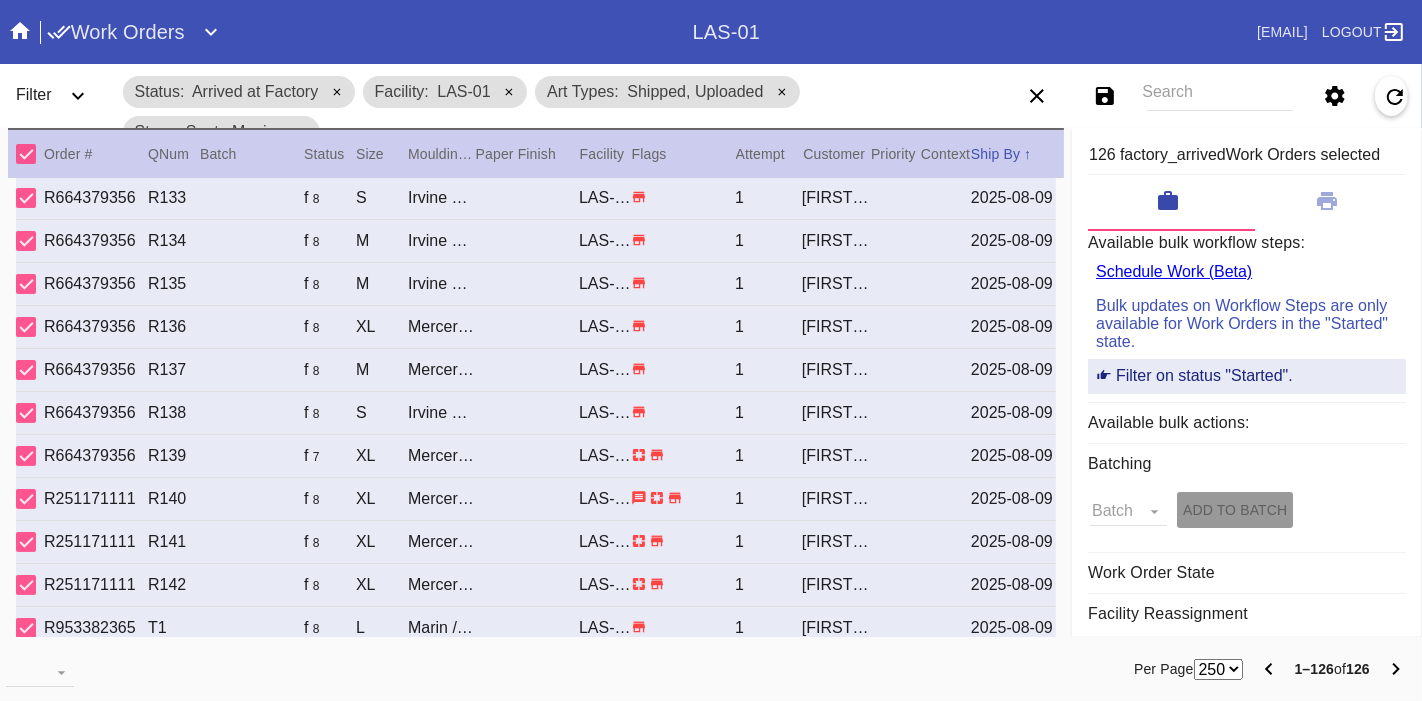 scroll, scrollTop: 2724, scrollLeft: 0, axis: vertical 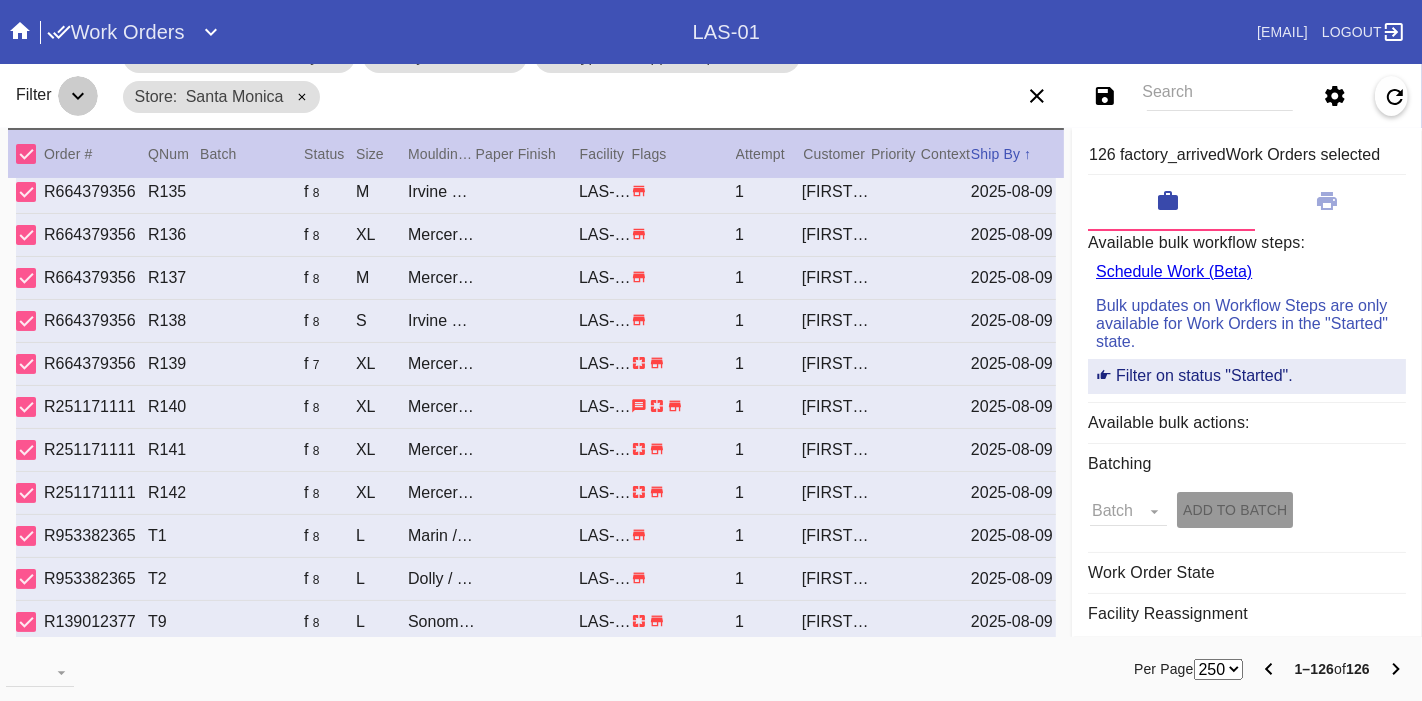 click at bounding box center [78, 96] 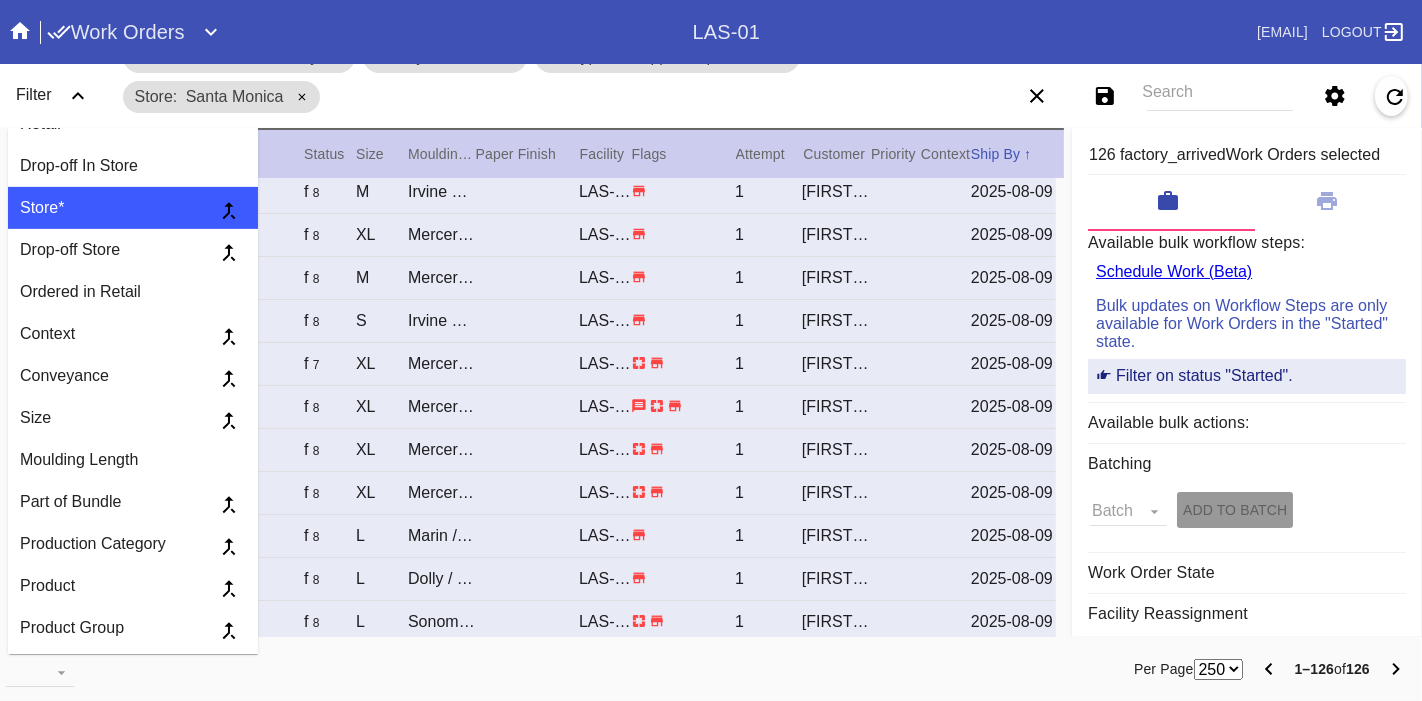 scroll, scrollTop: 0, scrollLeft: 0, axis: both 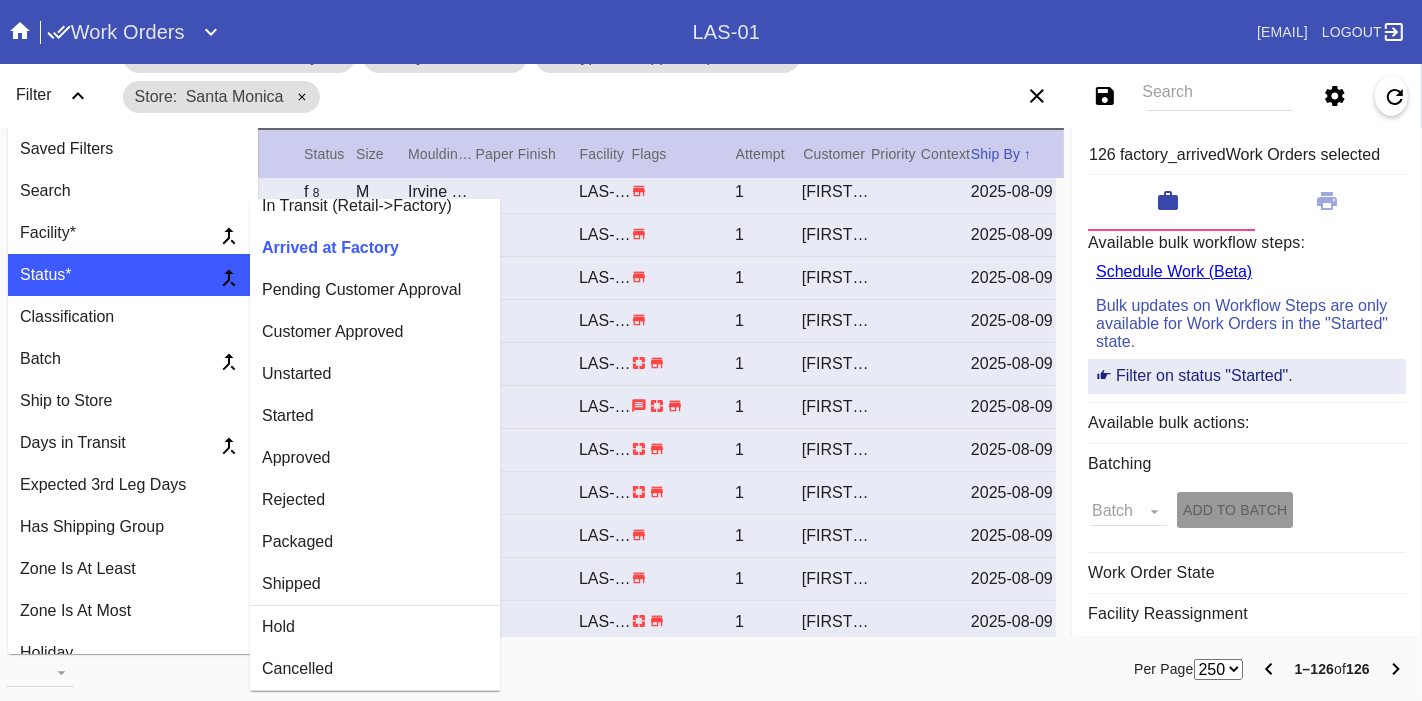 click on "Unstarted" at bounding box center [375, 374] 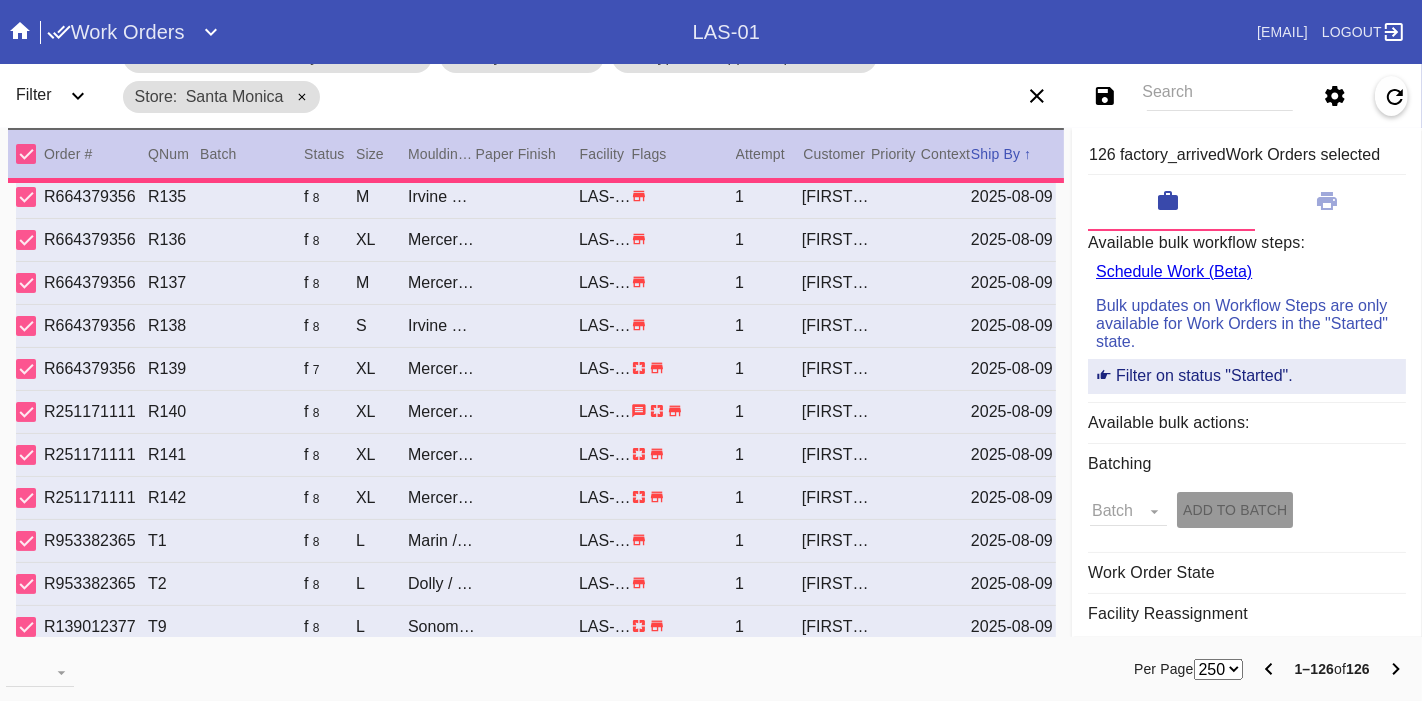 click 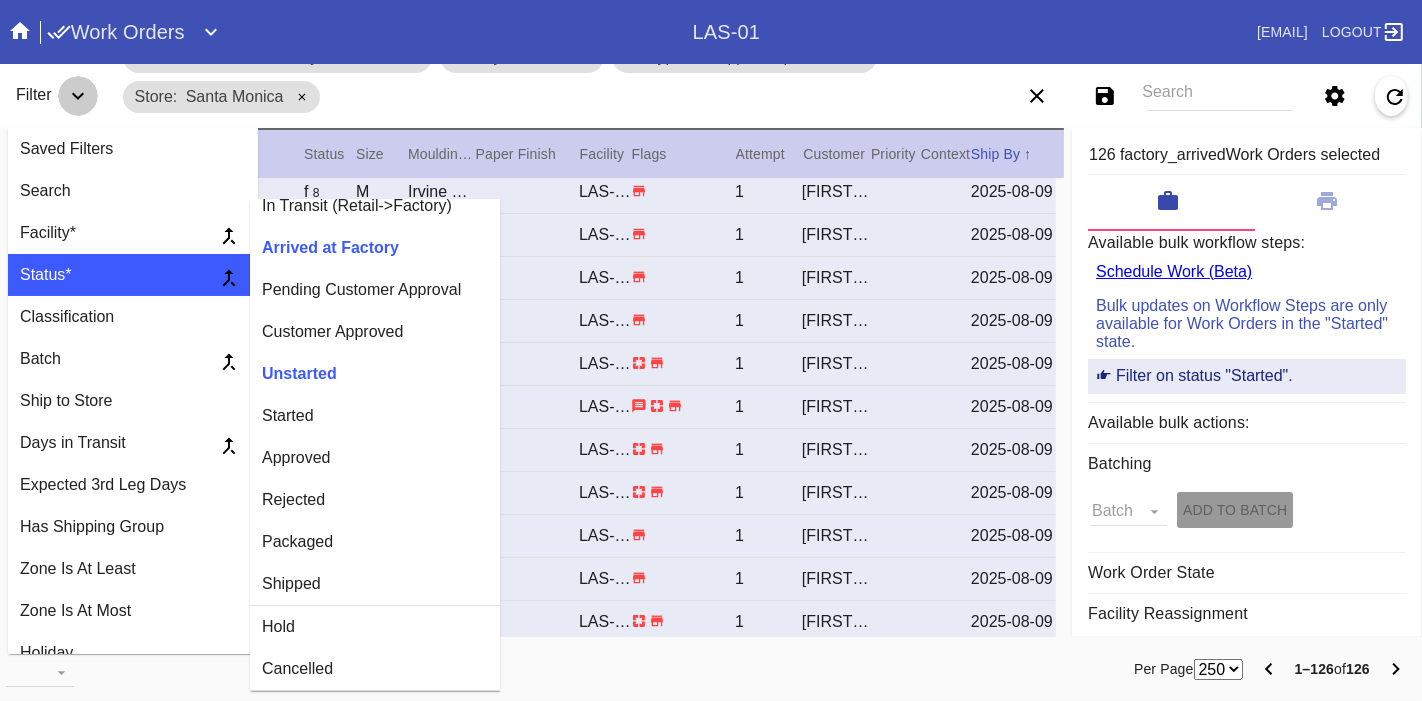 click 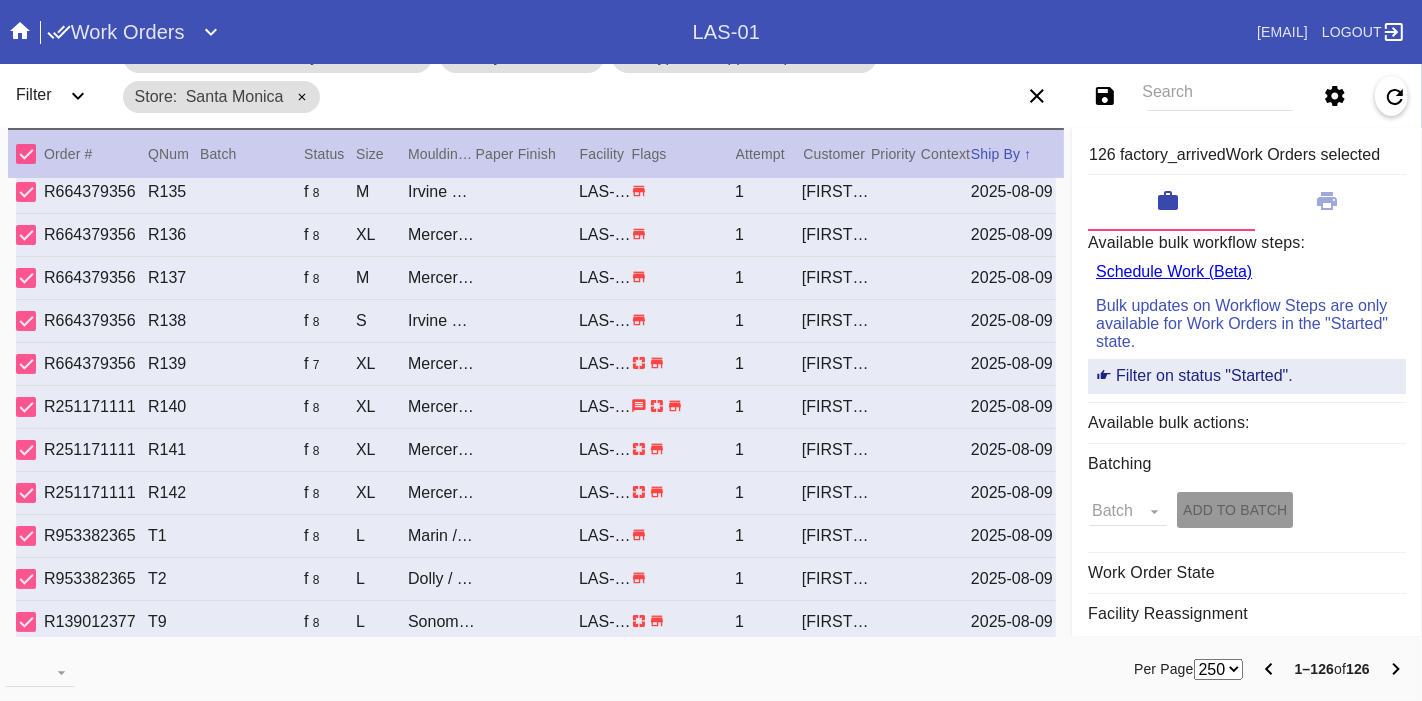 click 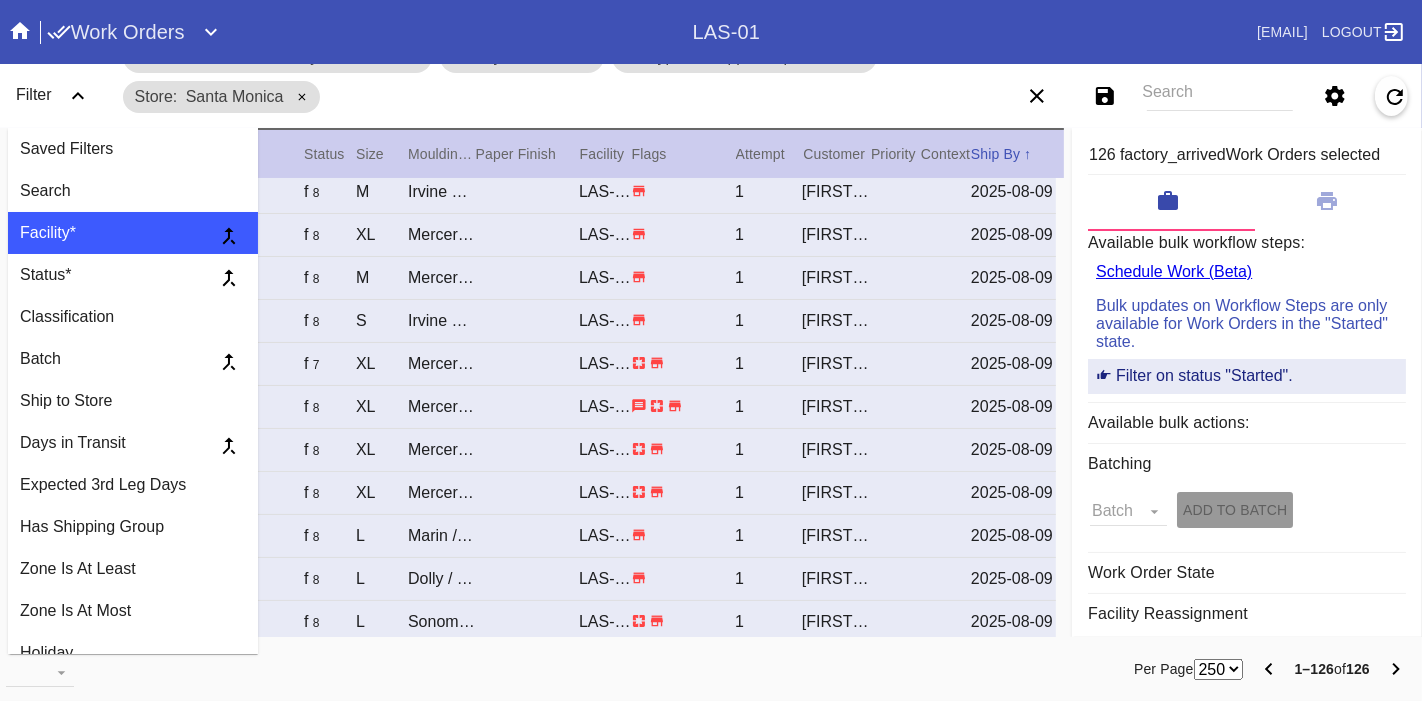 scroll, scrollTop: 0, scrollLeft: 0, axis: both 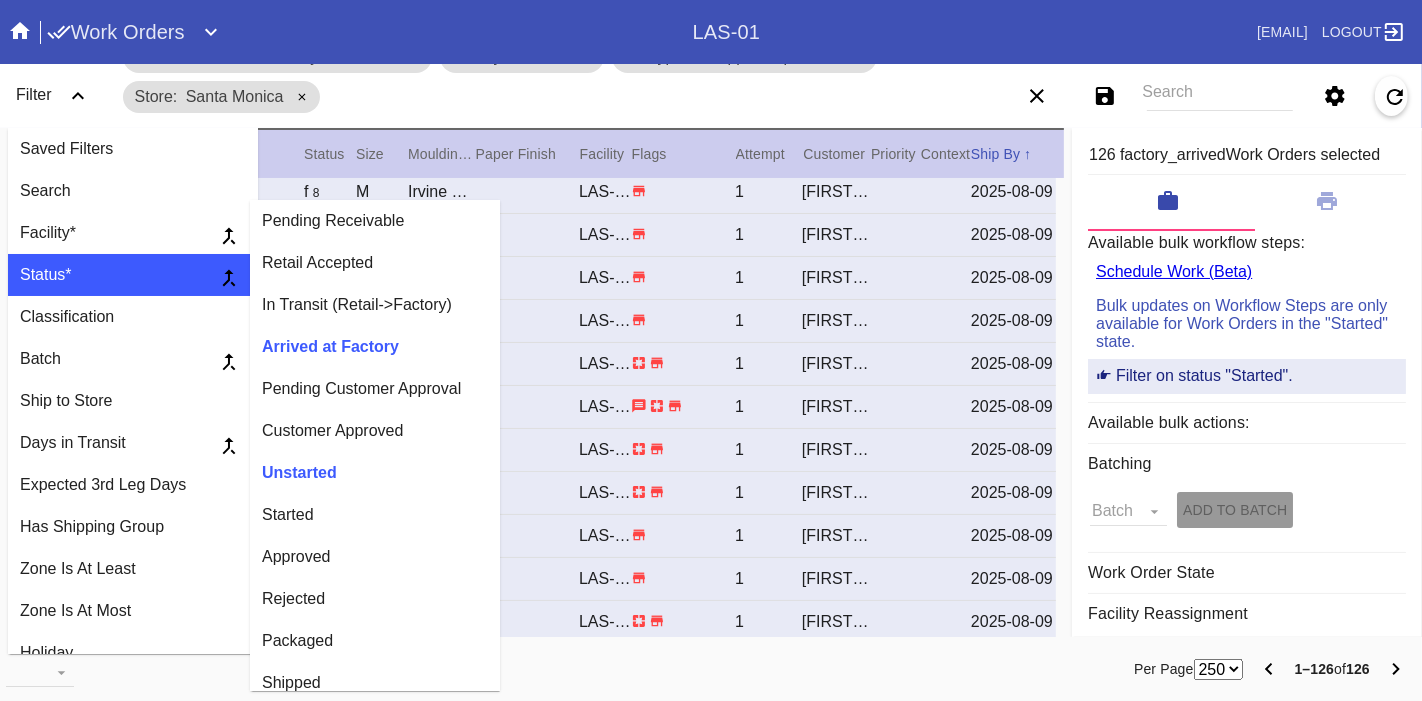 click on "Started" at bounding box center [375, 515] 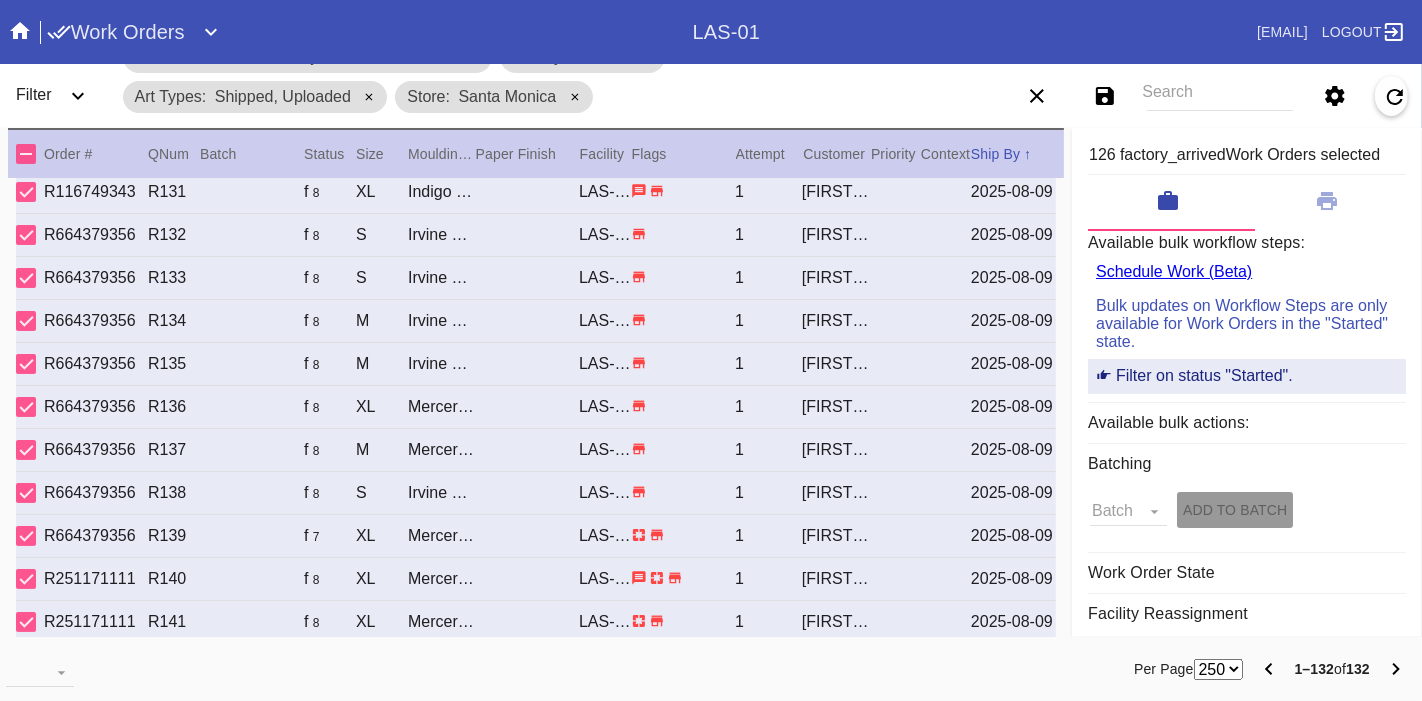 click at bounding box center [26, 154] 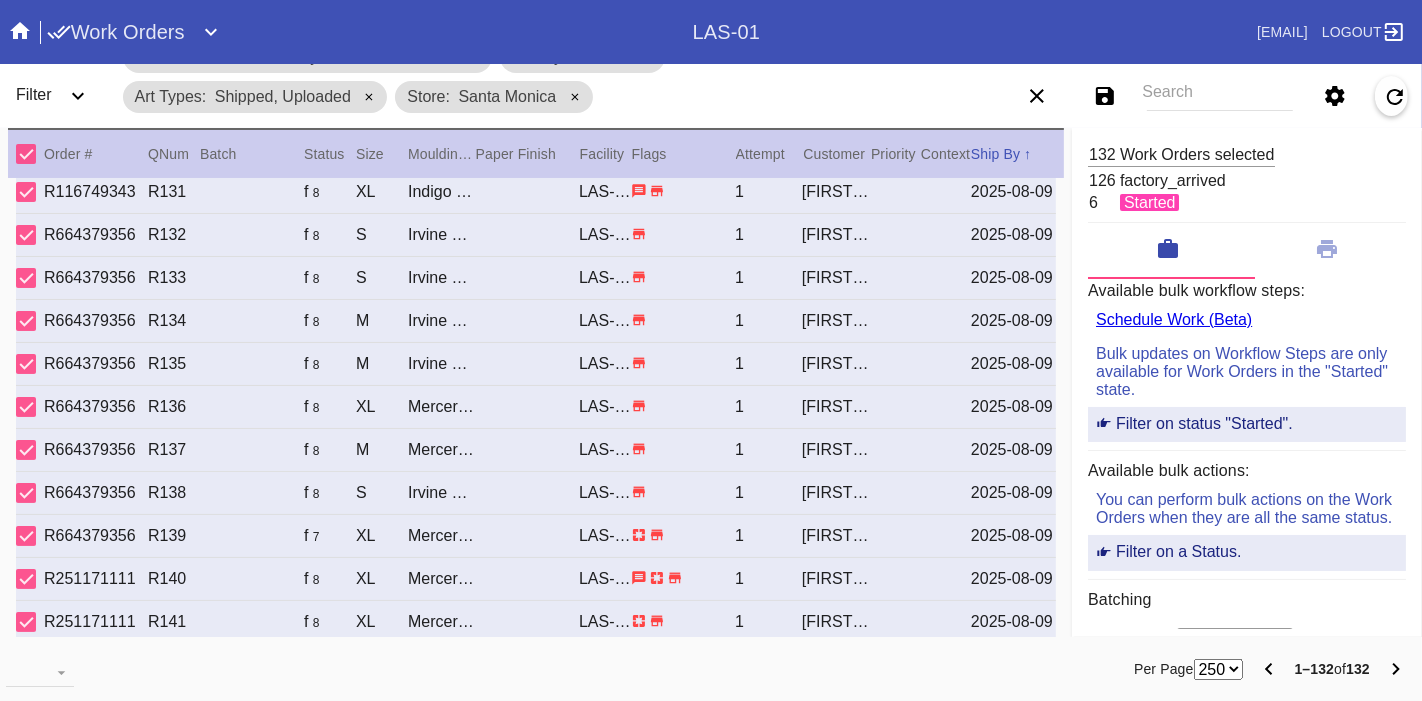 click at bounding box center [26, 154] 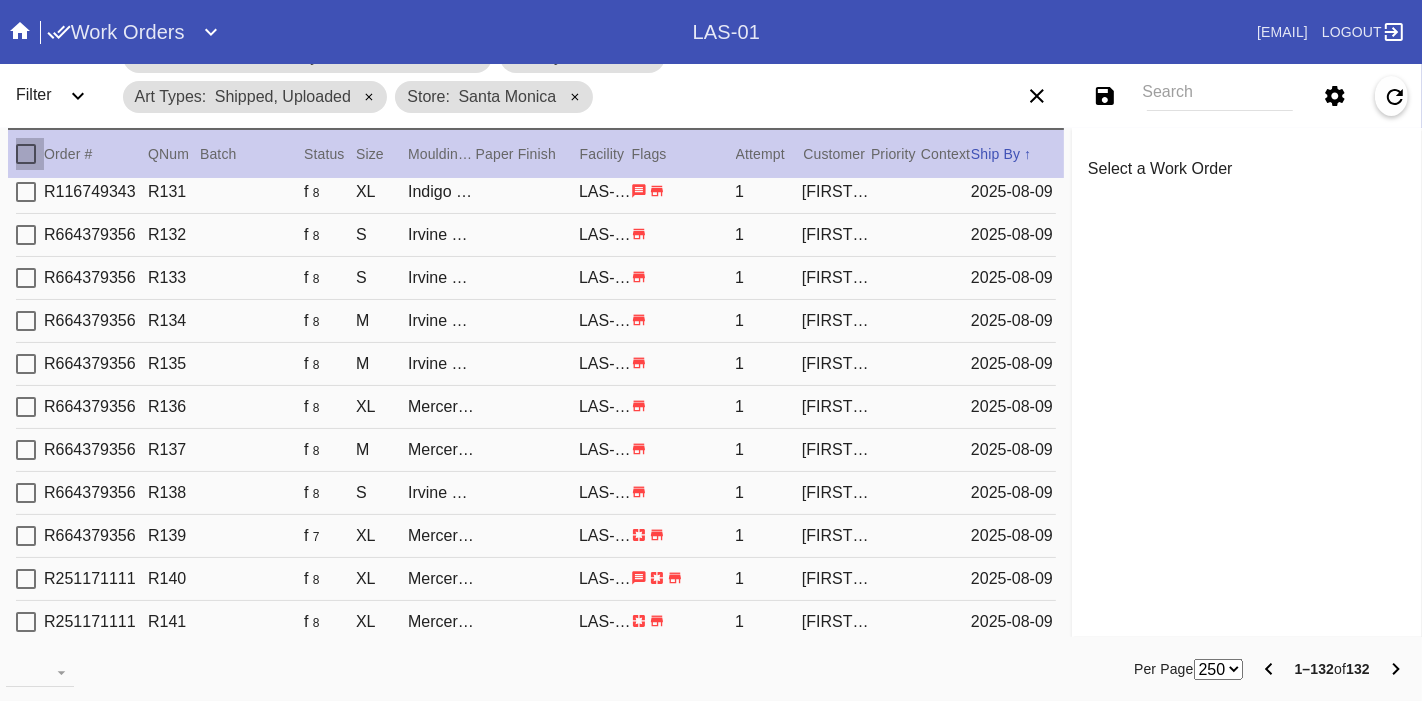 click at bounding box center (26, 154) 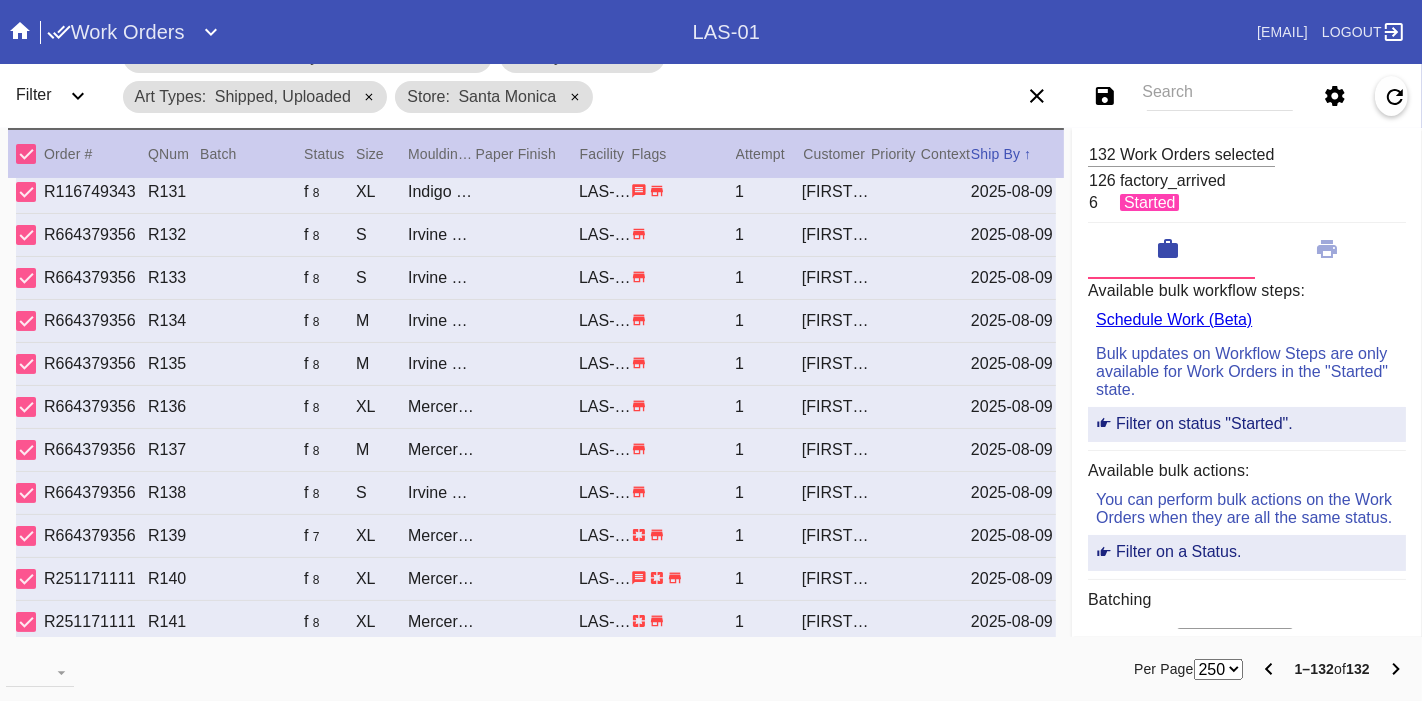 scroll, scrollTop: 2526, scrollLeft: 0, axis: vertical 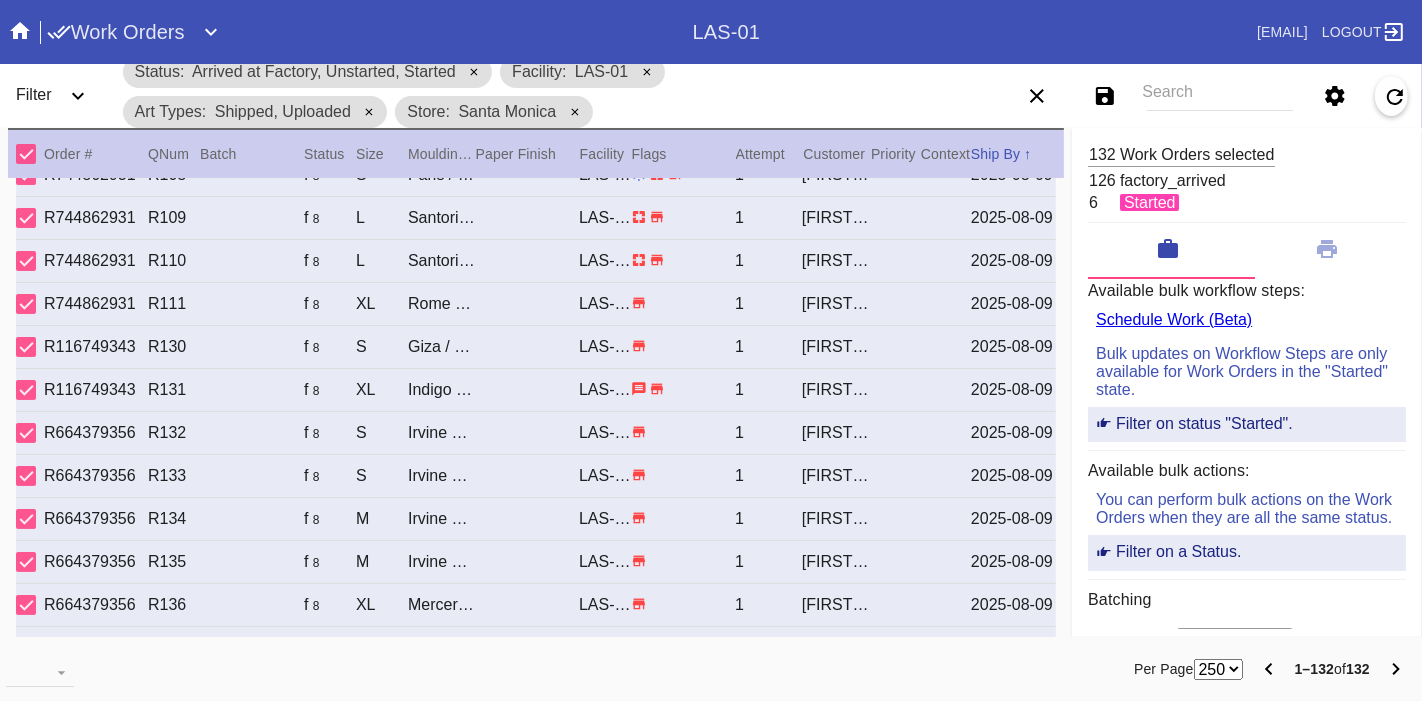click 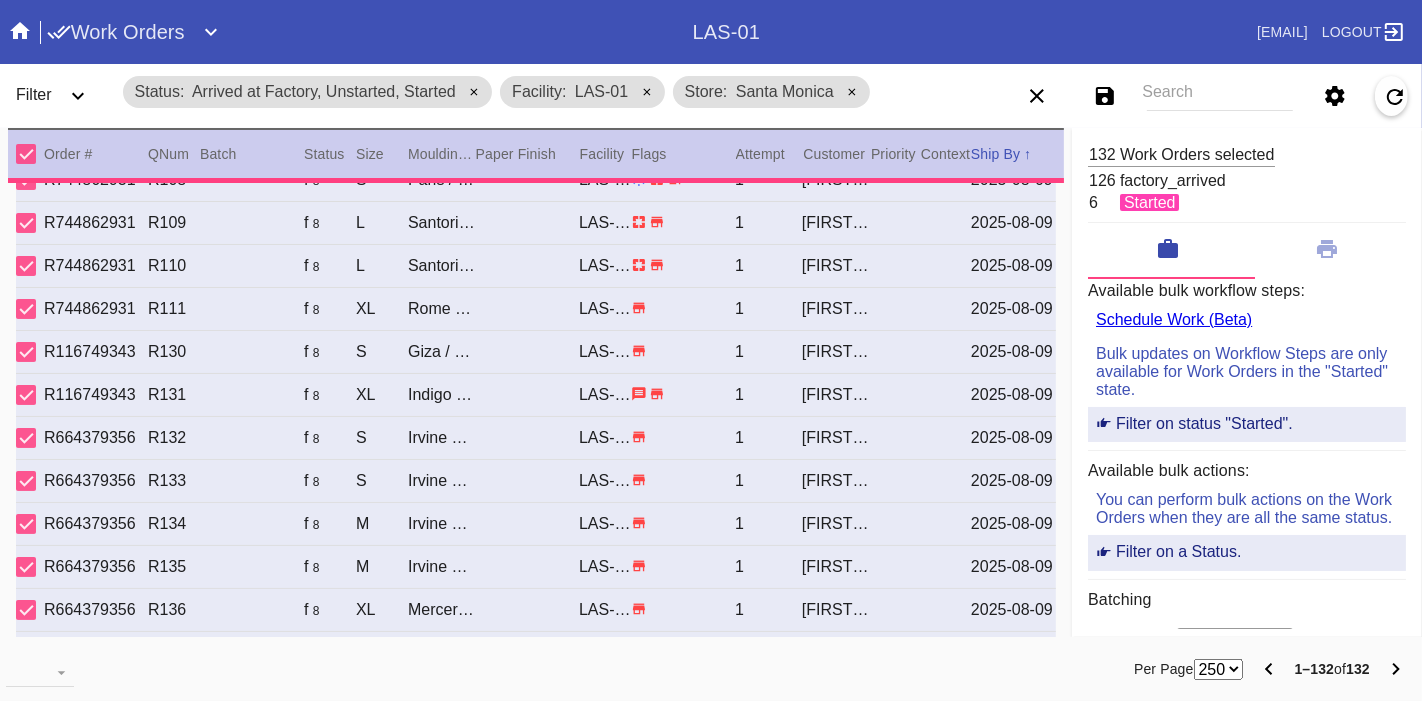 scroll, scrollTop: 0, scrollLeft: 0, axis: both 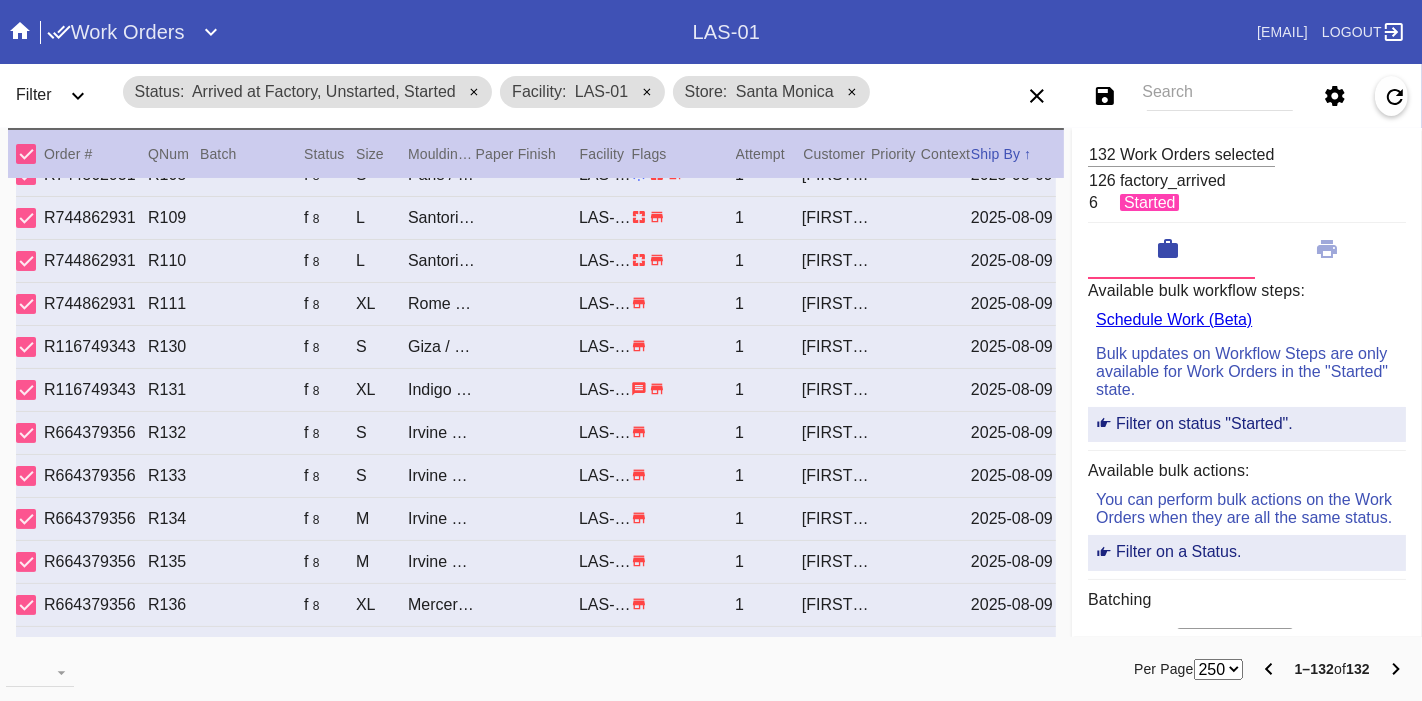 click at bounding box center (26, 154) 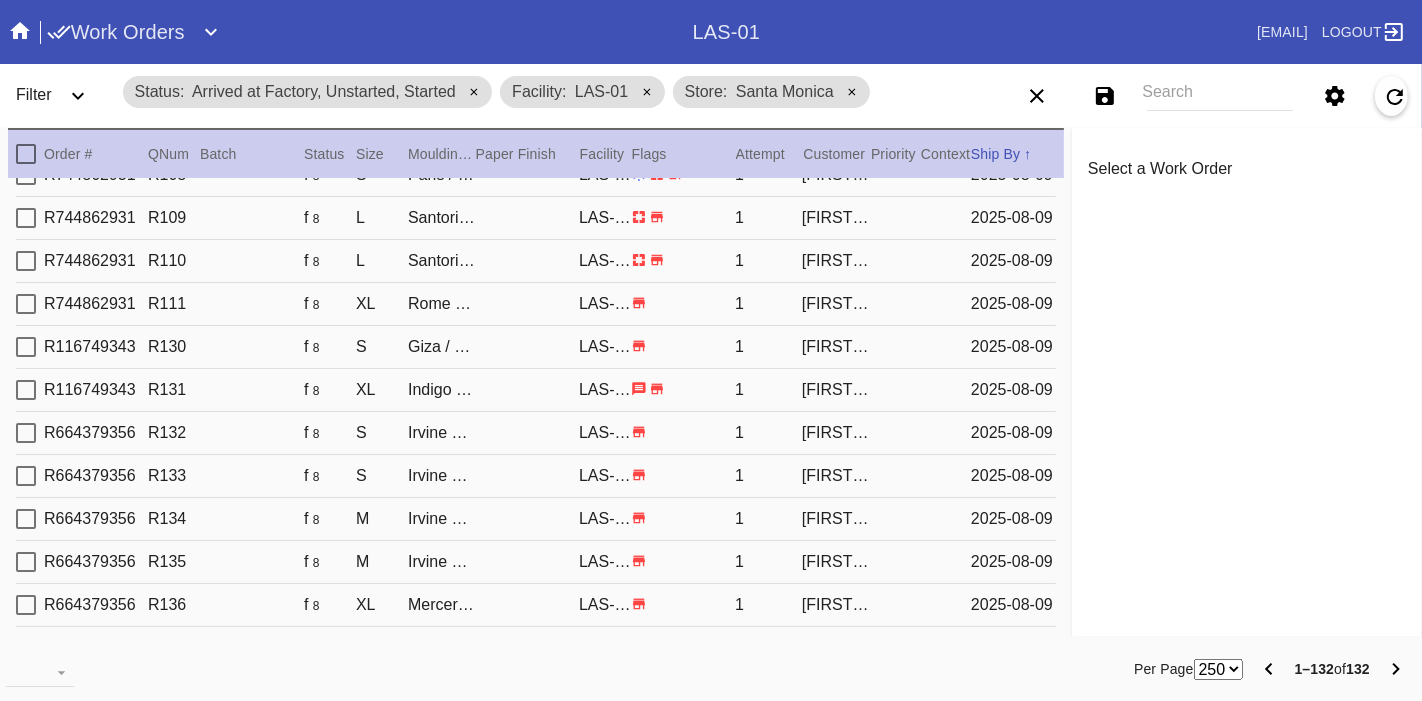 click at bounding box center [26, 154] 